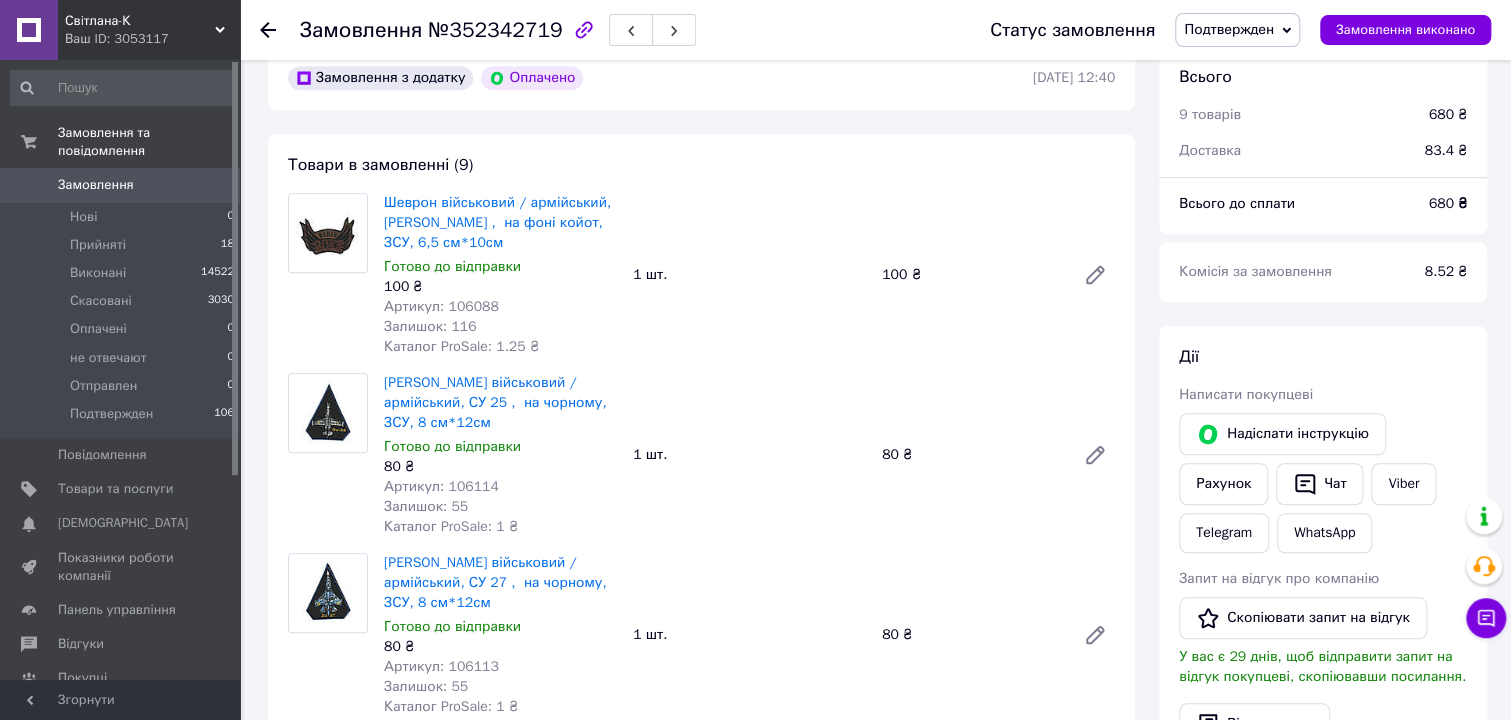 scroll, scrollTop: 636, scrollLeft: 0, axis: vertical 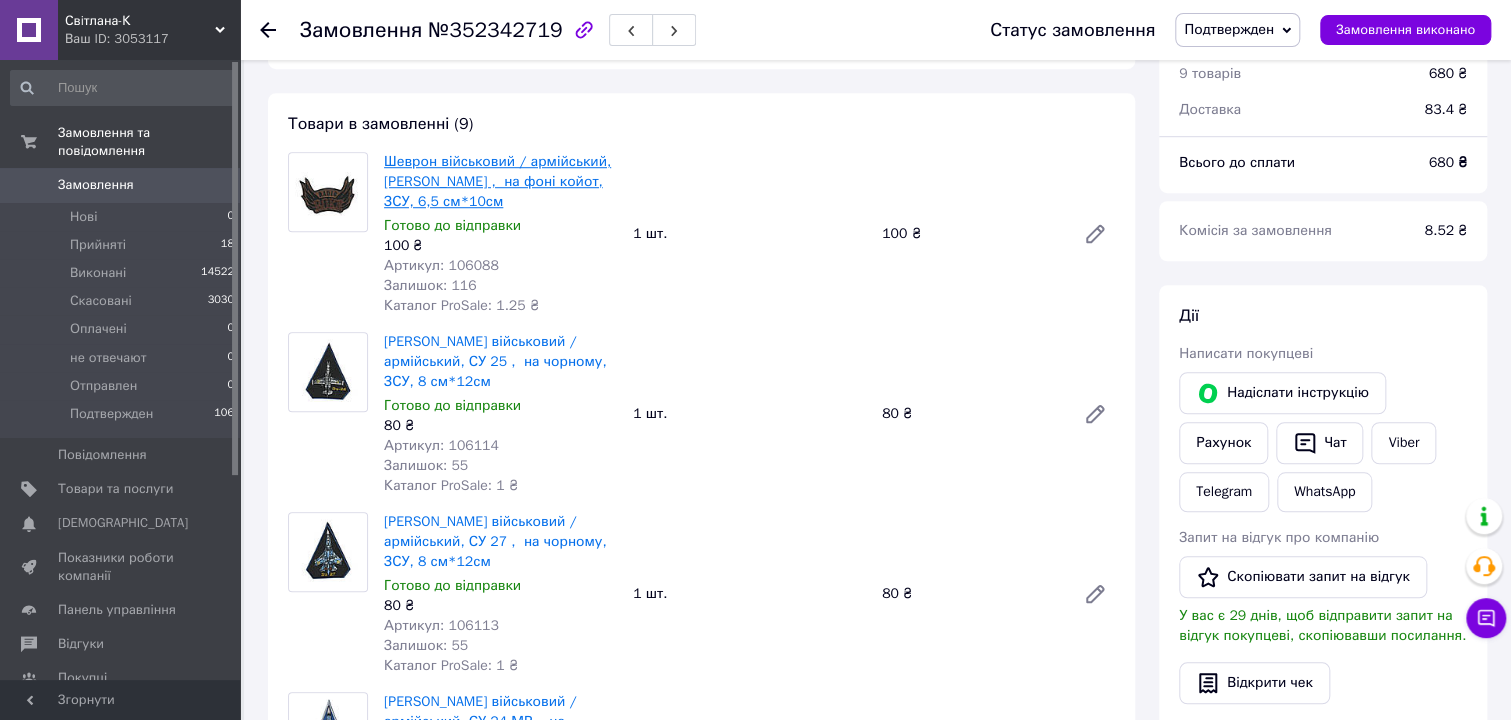 click on "Шеврон військовий / армійський, [PERSON_NAME] ,  на фоні койот, ЗСУ, 6,5 см*10см" at bounding box center (497, 181) 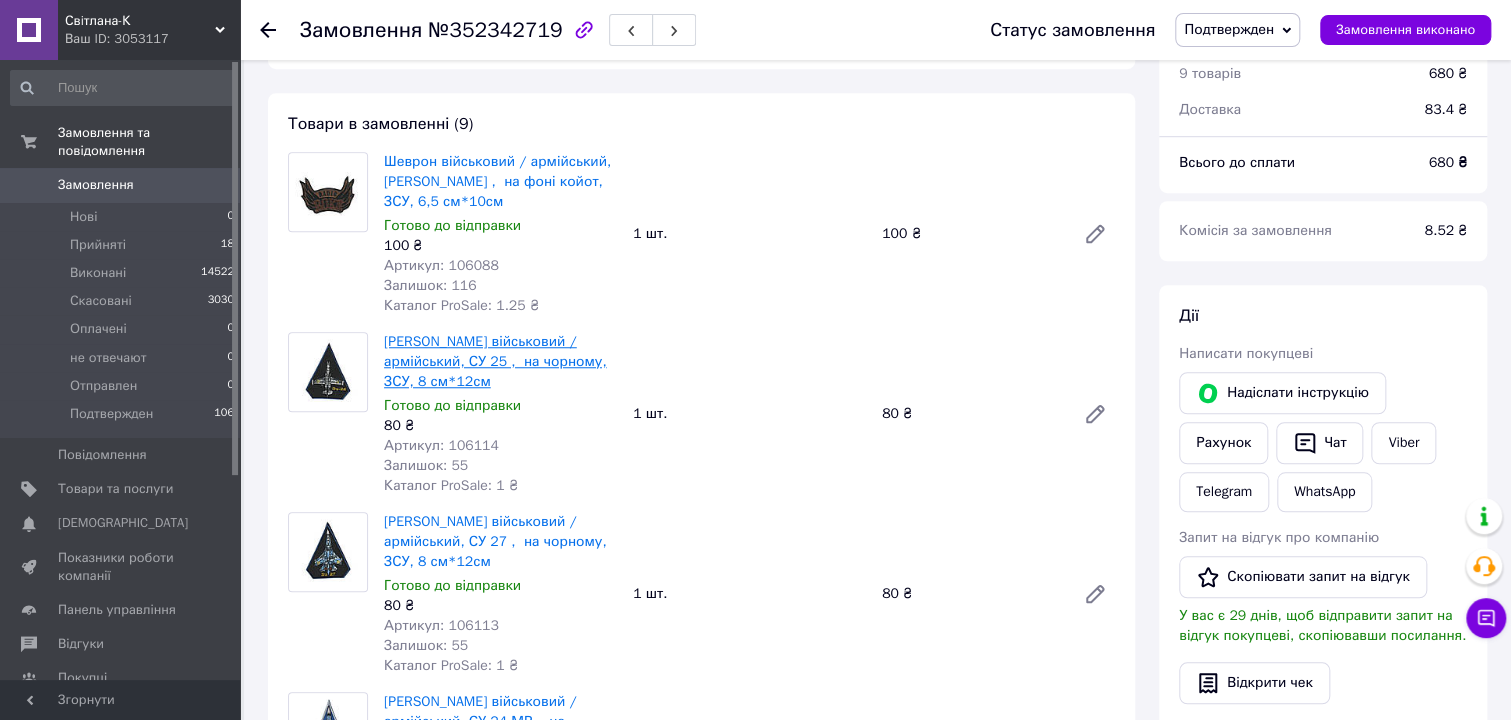 click on "[PERSON_NAME] військовий / армійський, СУ 25 ,  на чорному, ЗСУ, 8 см*12см" at bounding box center (495, 361) 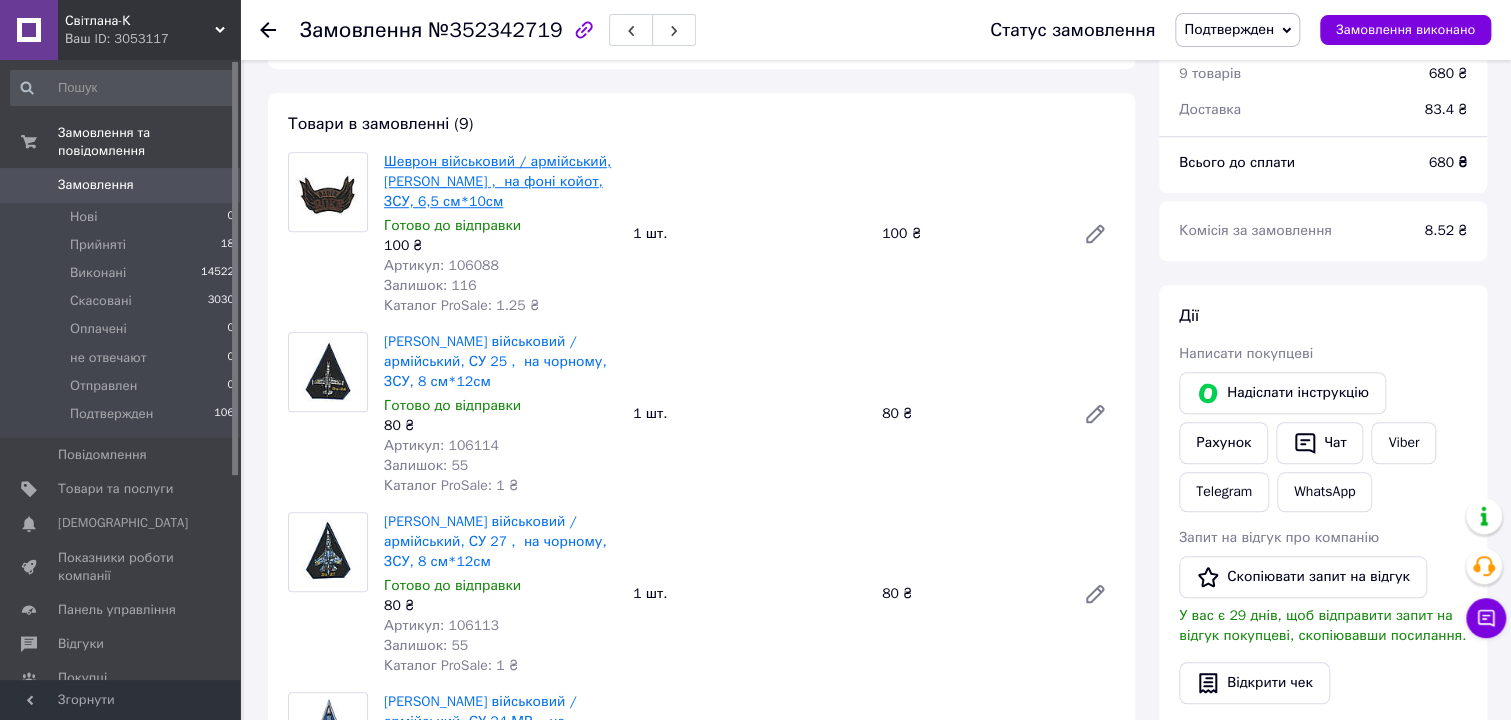 click on "Шеврон військовий / армійський, [PERSON_NAME] ,  на фоні койот, ЗСУ, 6,5 см*10см" at bounding box center (497, 181) 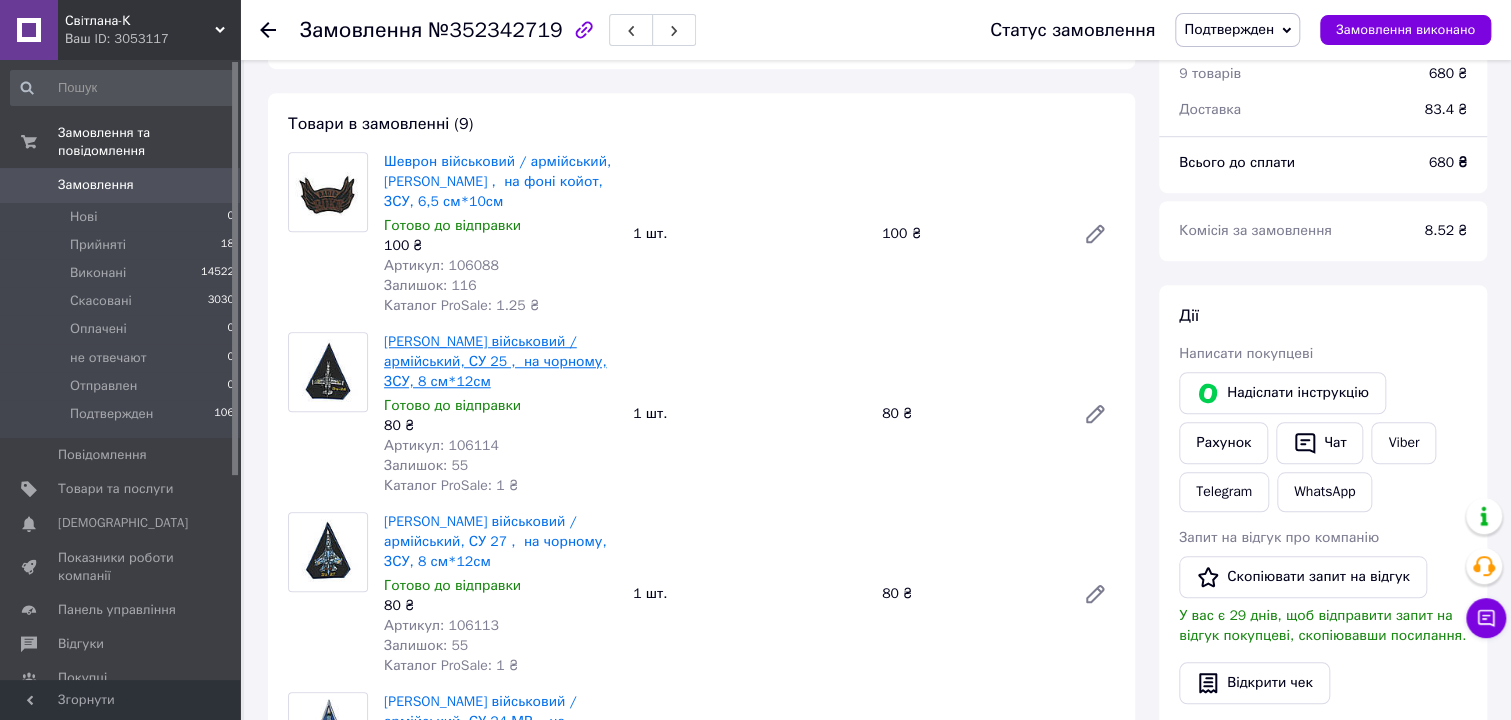click on "[PERSON_NAME] військовий / армійський, СУ 25 ,  на чорному, ЗСУ, 8 см*12см" at bounding box center [495, 361] 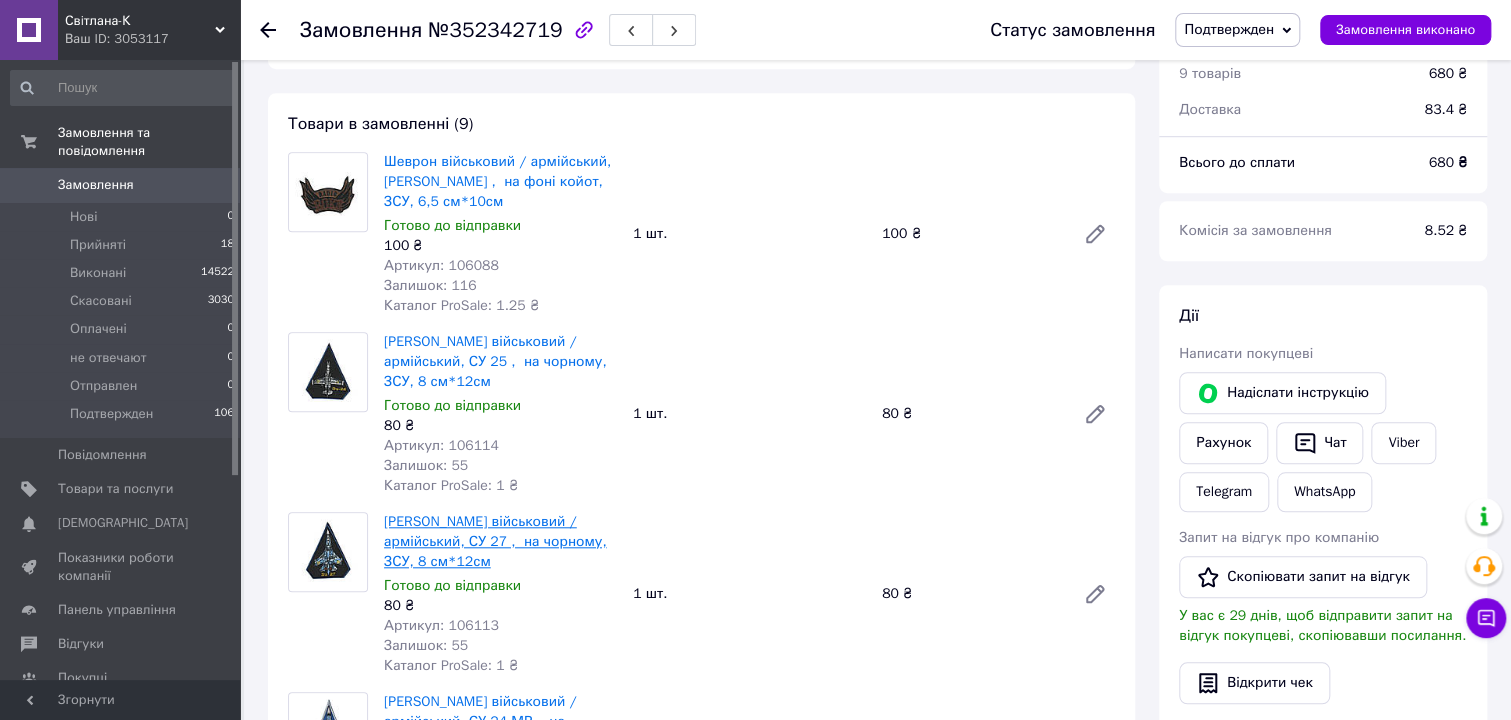 click on "[PERSON_NAME] військовий / армійський, СУ 27 ,  на чорному, ЗСУ, 8 см*12см" at bounding box center (495, 541) 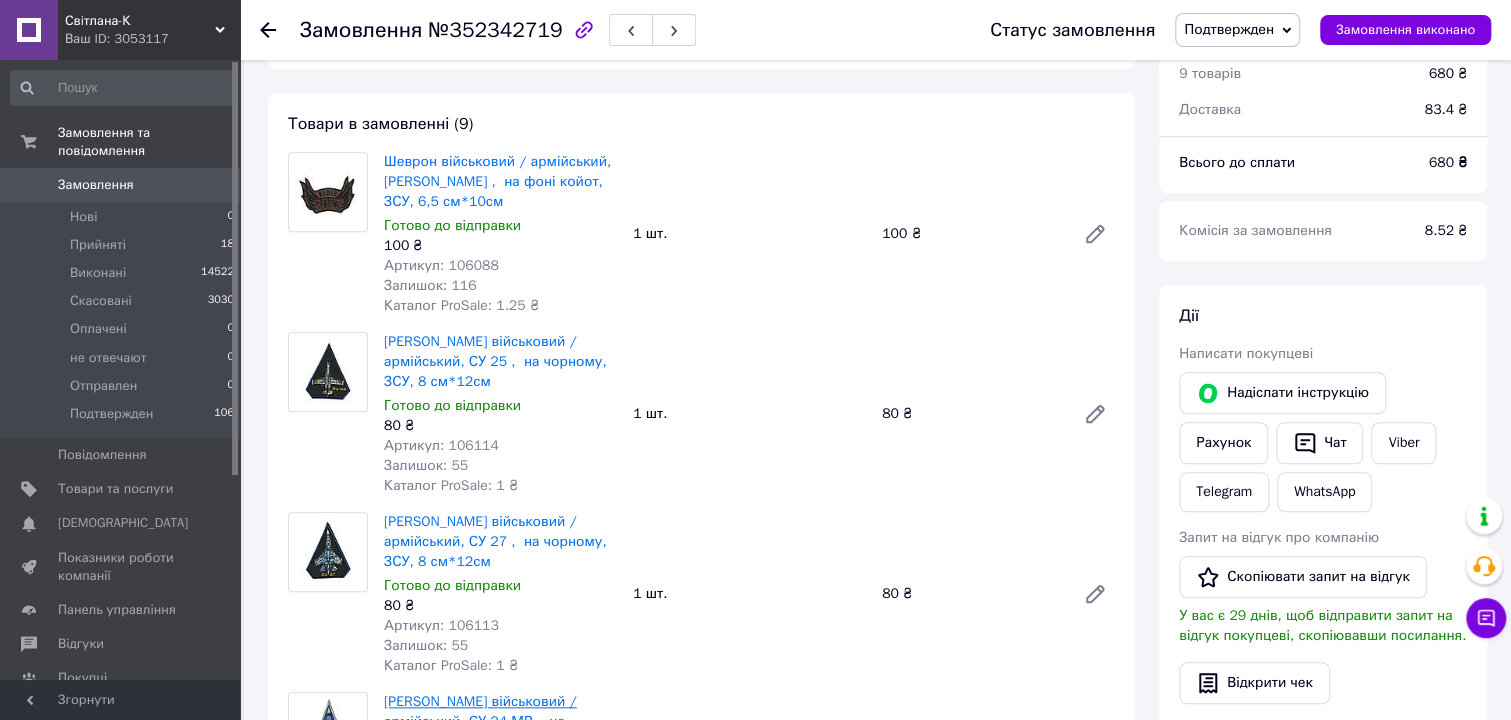 click on "[PERSON_NAME] військовий / армійський, СУ 24 МР ,  на синьому, ЗСУ,  7,5 см*11см" at bounding box center (480, 721) 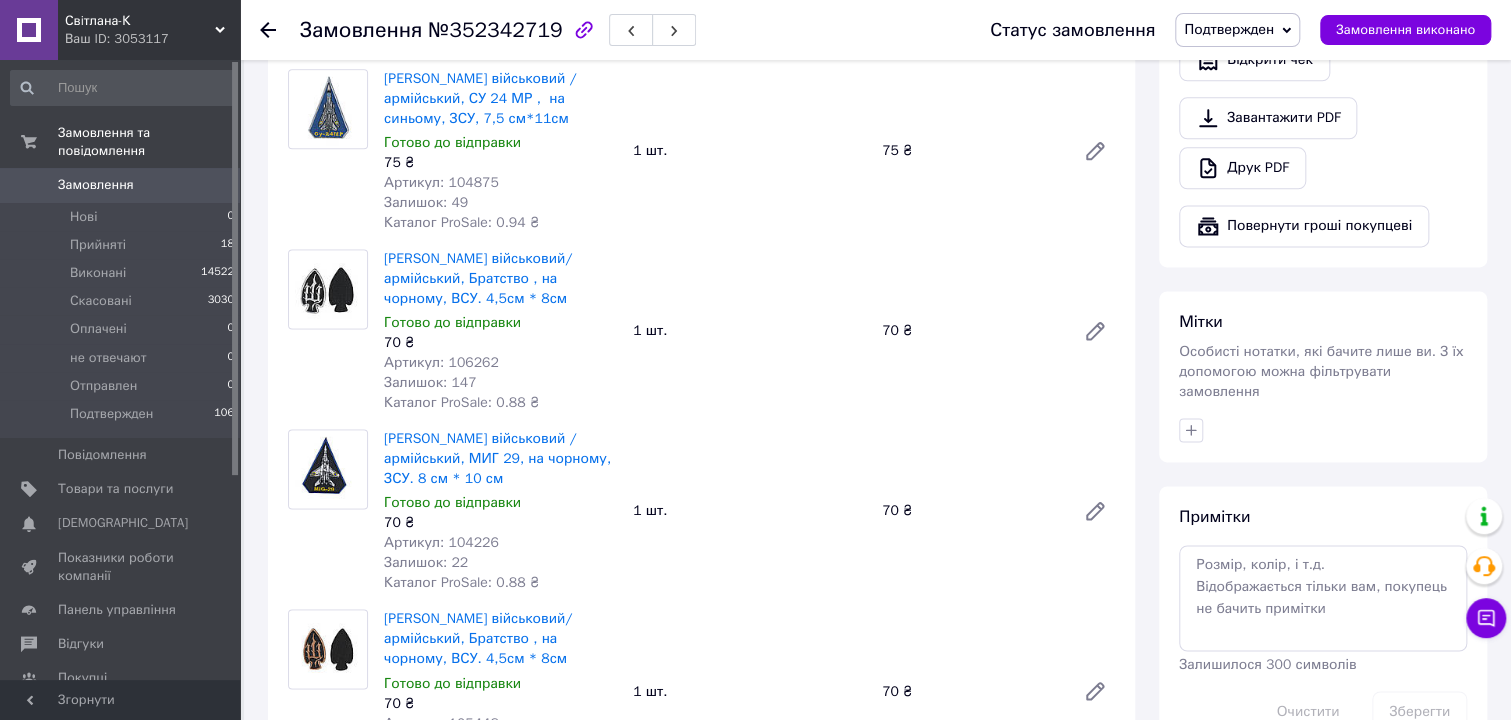 scroll, scrollTop: 1272, scrollLeft: 0, axis: vertical 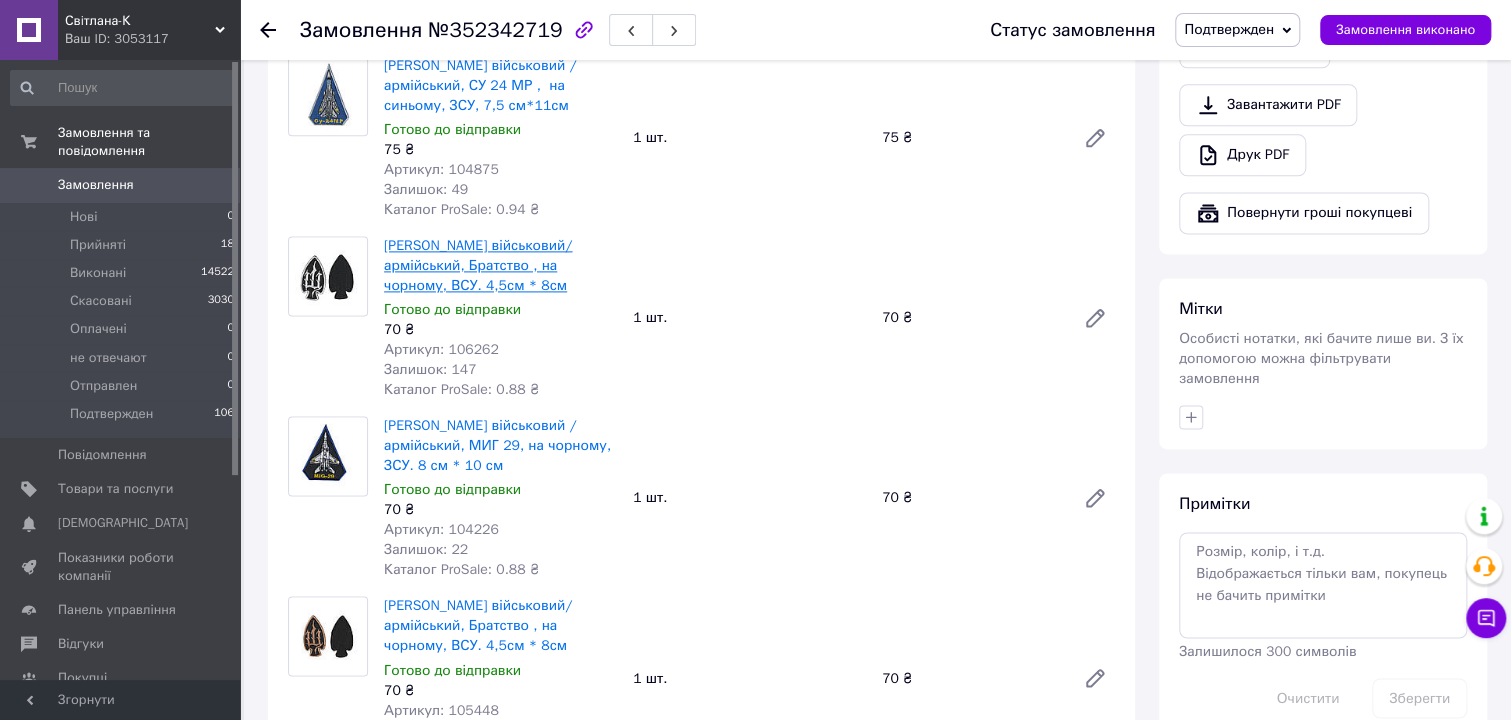 click on "[PERSON_NAME] військовий/ армійський, Братство , на чорному, ВСУ. 4,5см * 8см" at bounding box center [478, 265] 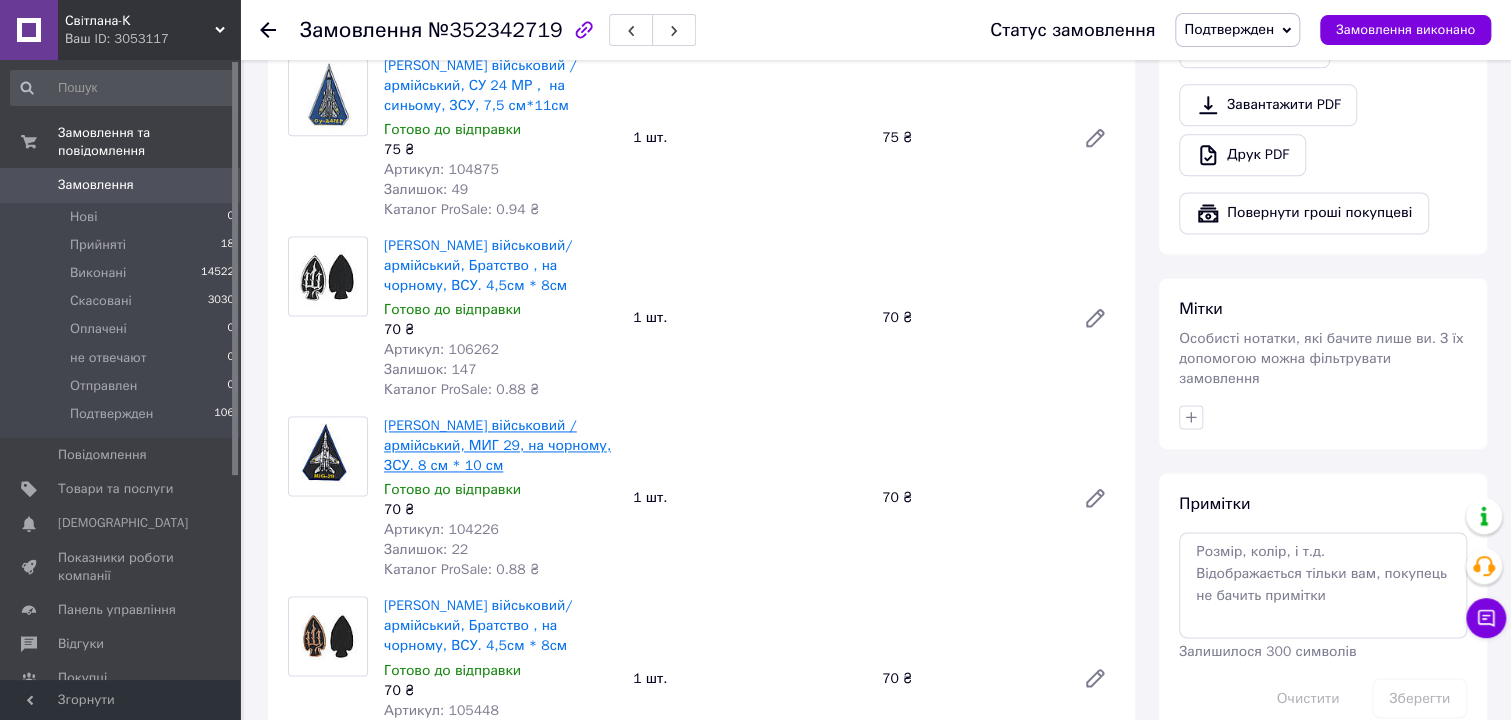 click on "[PERSON_NAME] військовий / армійський, МИГ 29, на чорному, ЗСУ. 8 см * 10 см" at bounding box center (497, 445) 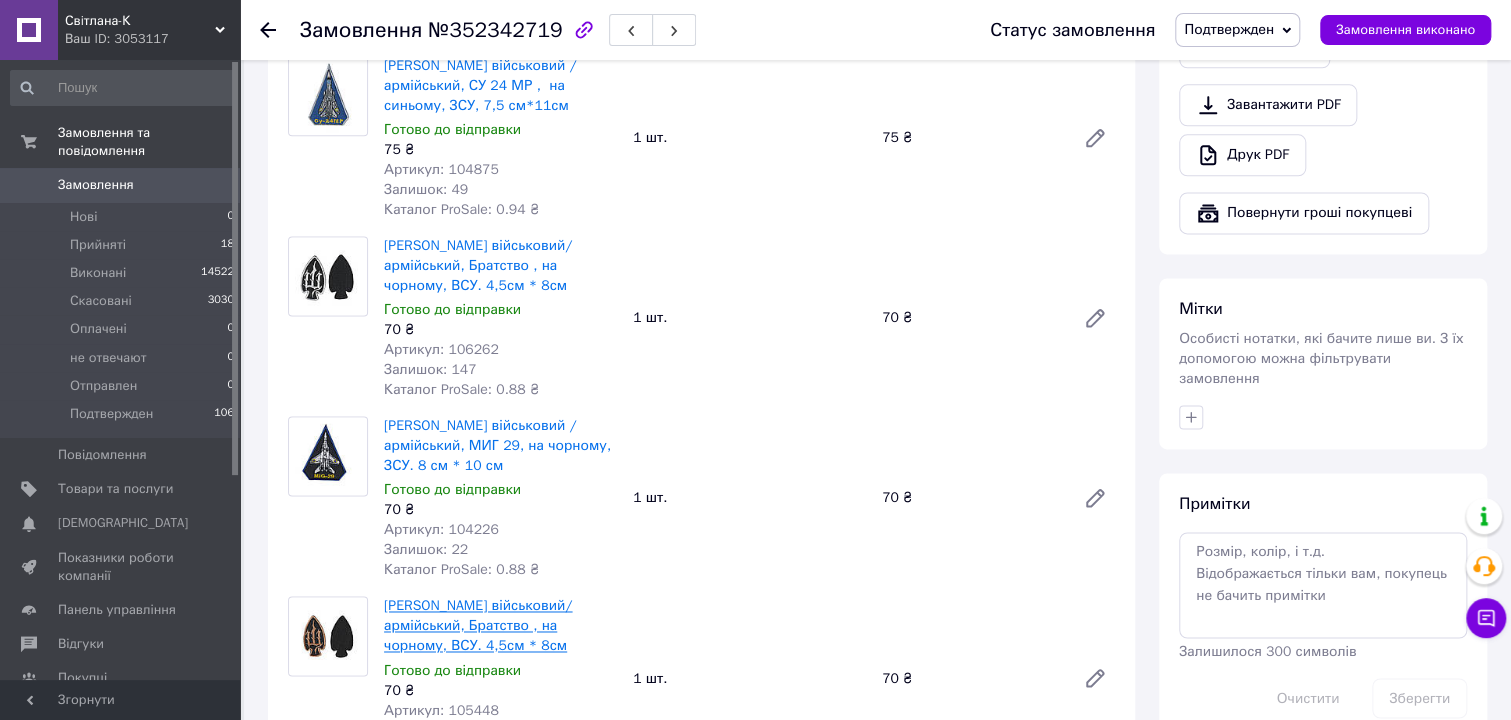 click on "[PERSON_NAME] військовий/ армійський, Братство , на чорному, ВСУ. 4,5см * 8см" at bounding box center [478, 625] 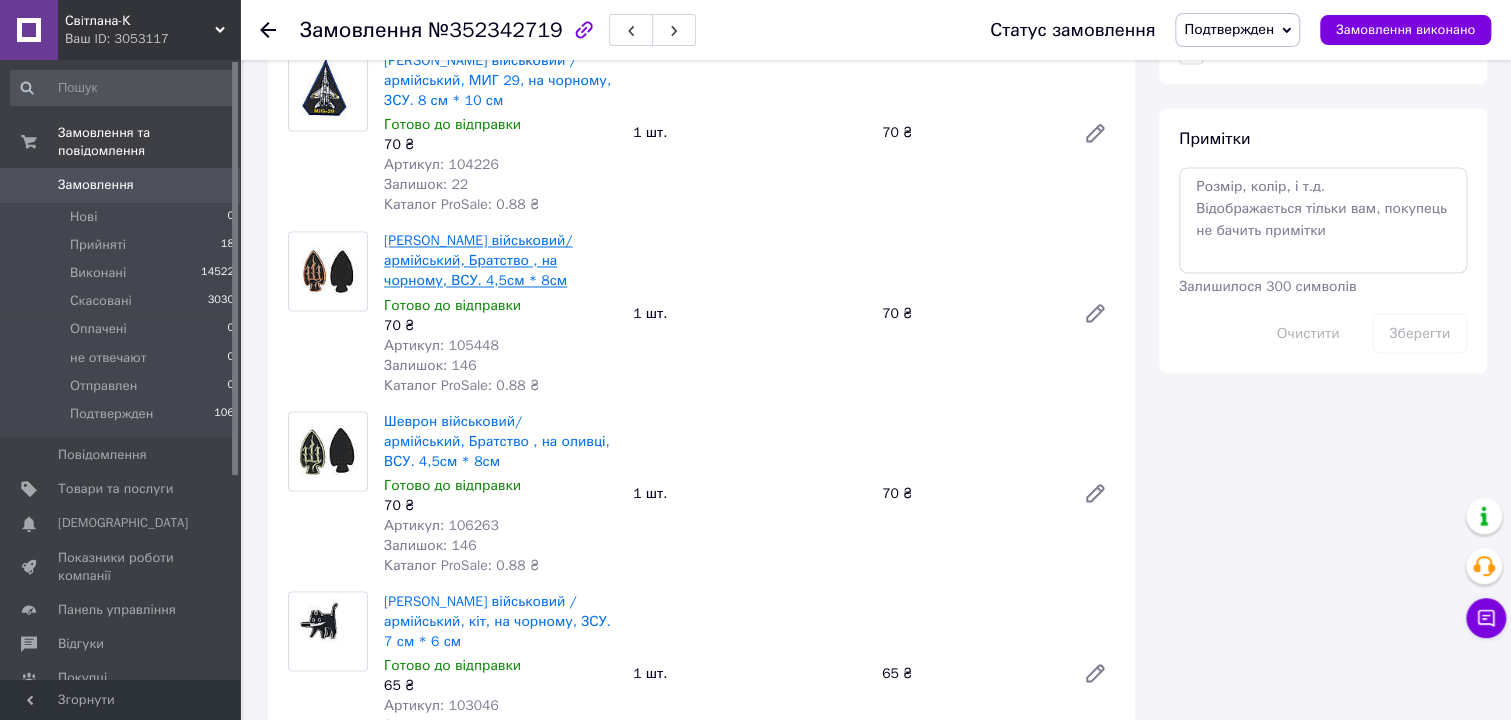 scroll, scrollTop: 1727, scrollLeft: 0, axis: vertical 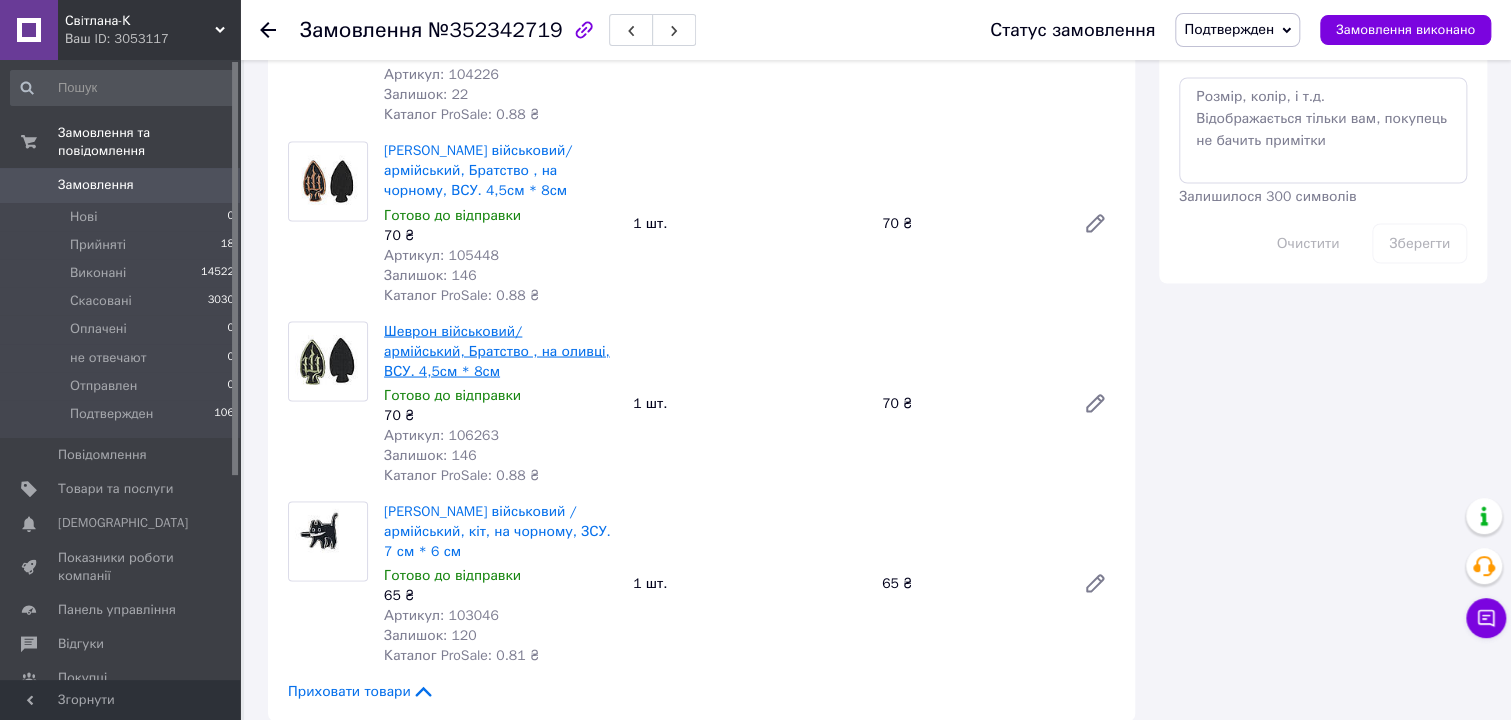 click on "Шеврон військовий/ армійський, Братство , на оливці, ВСУ. 4,5см * 8см" at bounding box center (497, 350) 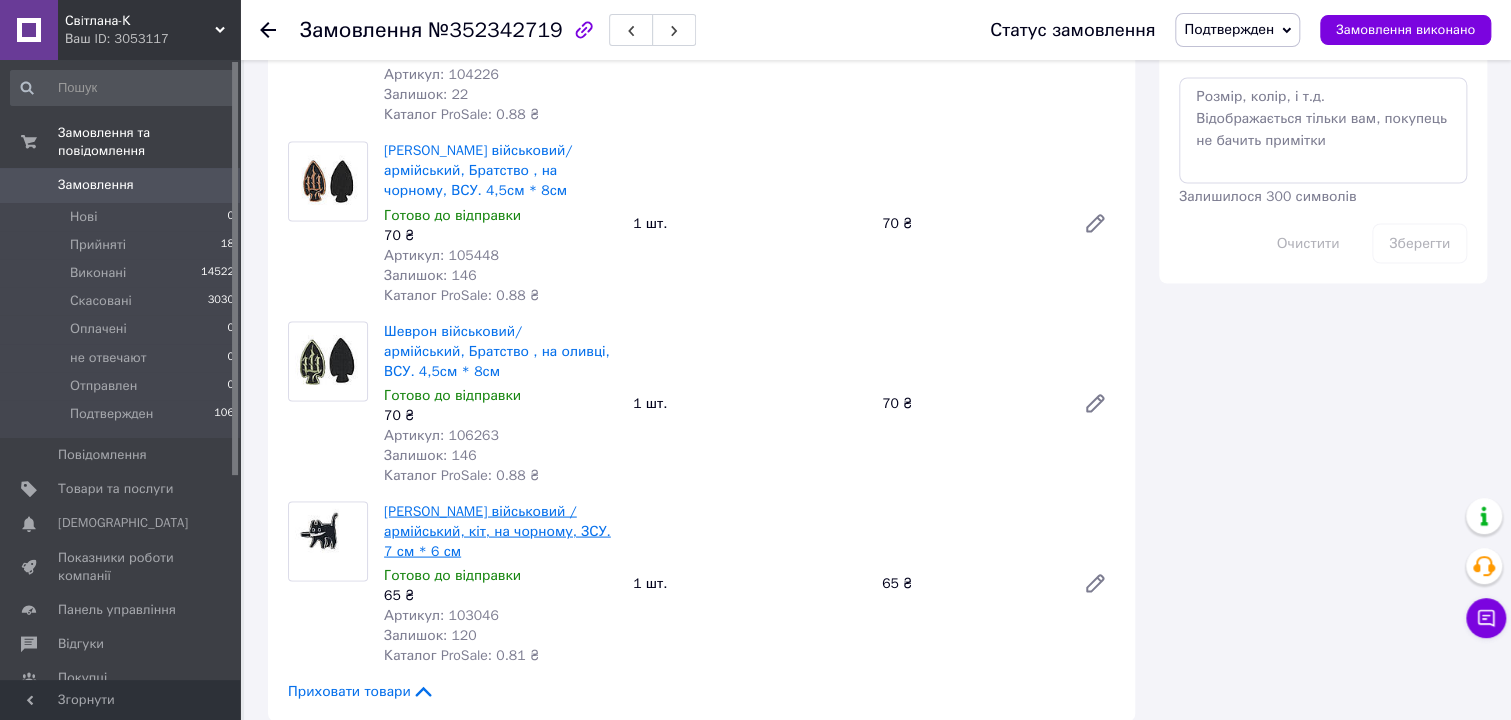 click on "[PERSON_NAME] військовий / армійський, кіт, на чорному, ЗСУ. 7 см * 6 см" at bounding box center (497, 530) 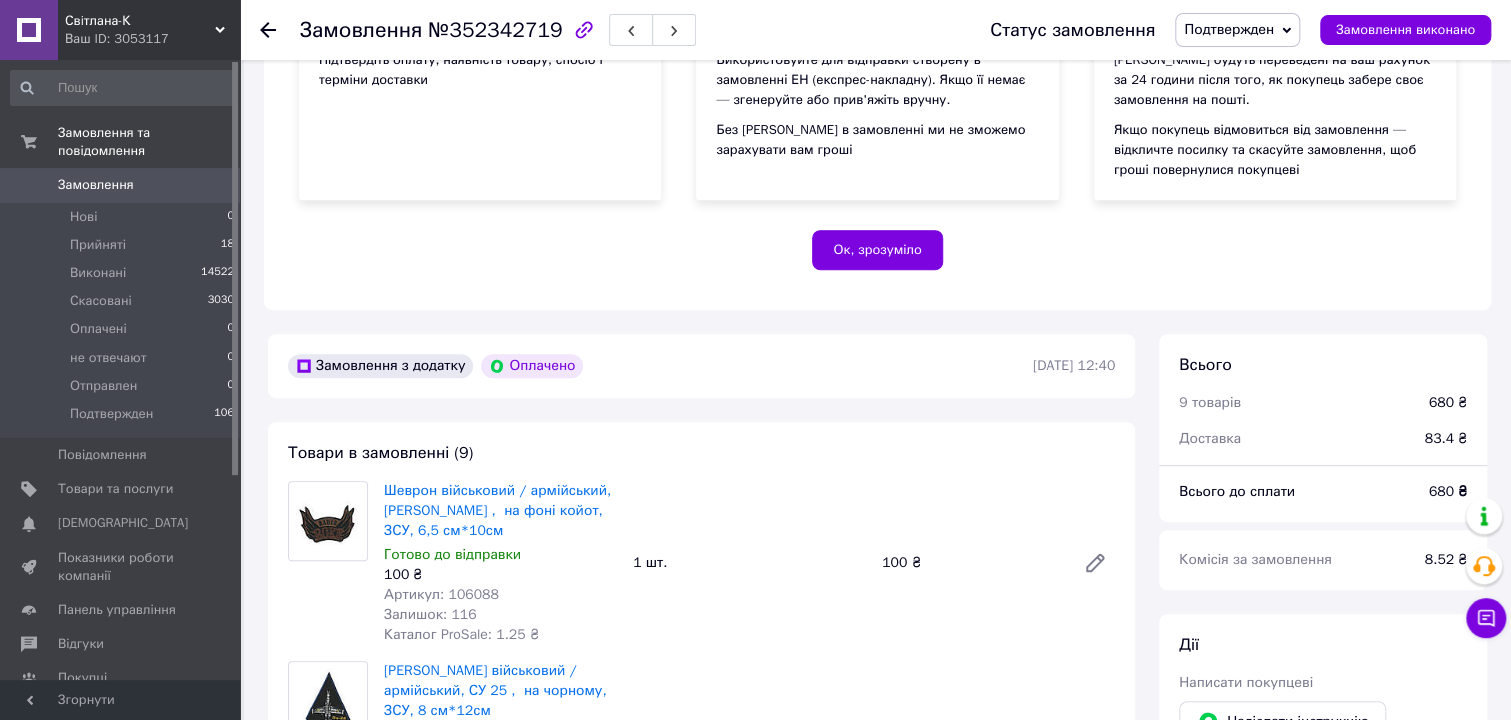 scroll, scrollTop: 272, scrollLeft: 0, axis: vertical 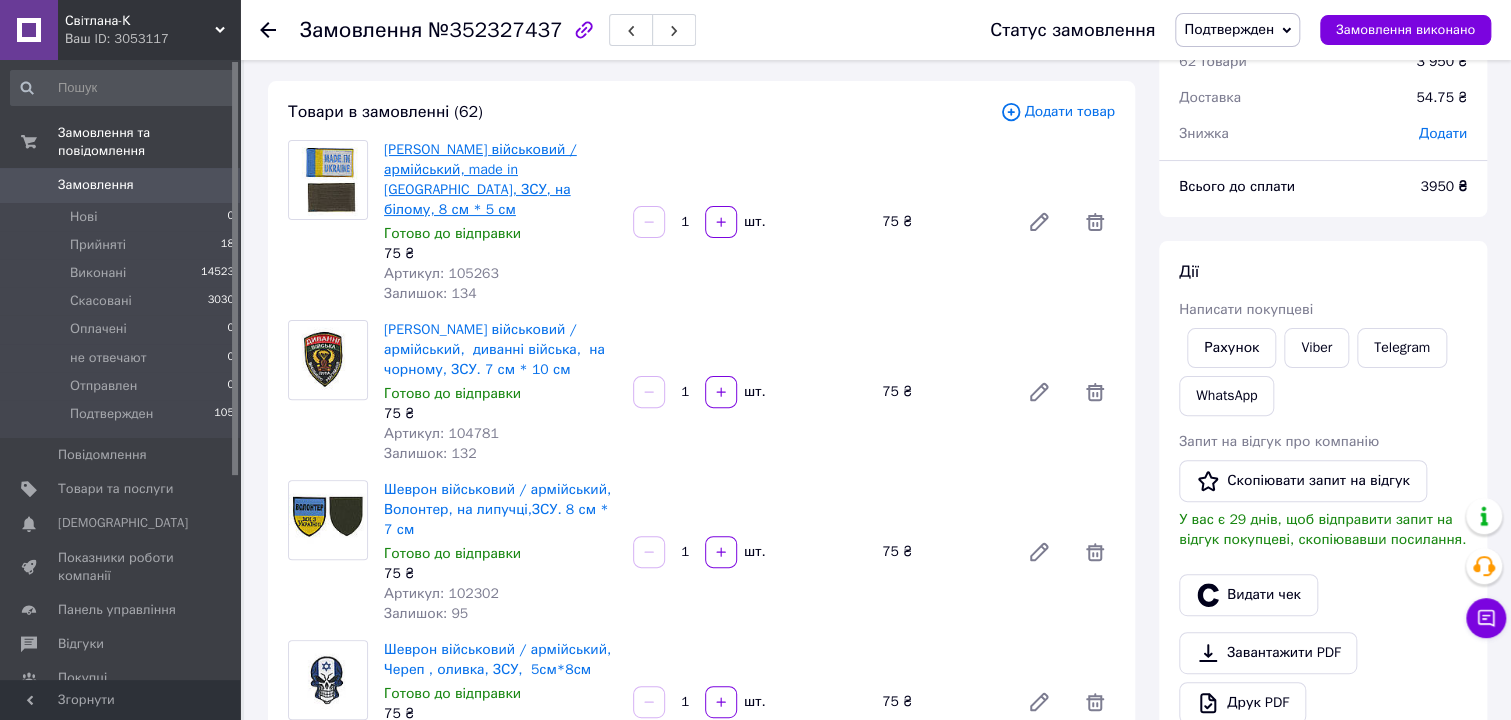click on "Шеврон військовий / армійський, made in ukraine, ЗСУ, на білому, 8 см * 5 см" at bounding box center [480, 179] 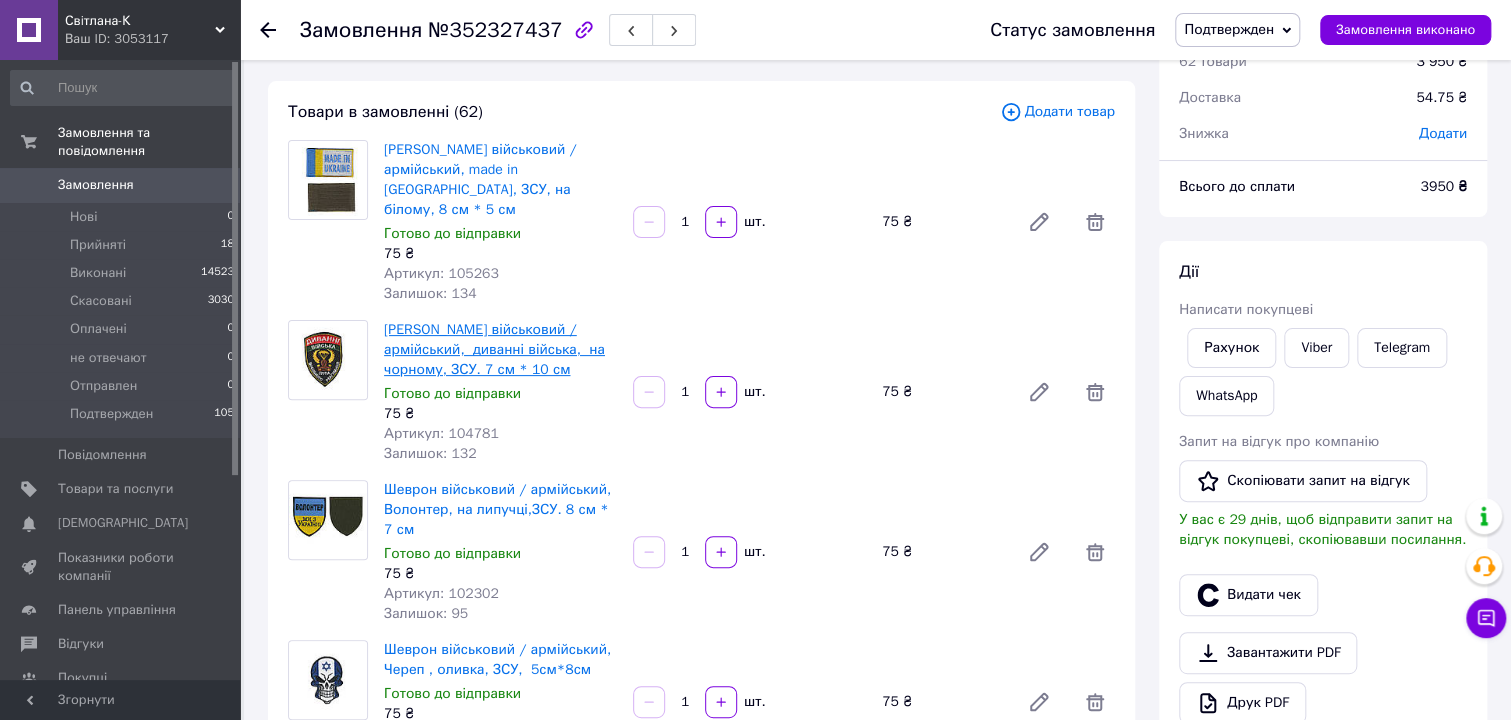 click on "Шеврон військовий / армійський,  диванні війська,  на чорному, ЗСУ. 7 см * 10 см" at bounding box center [494, 349] 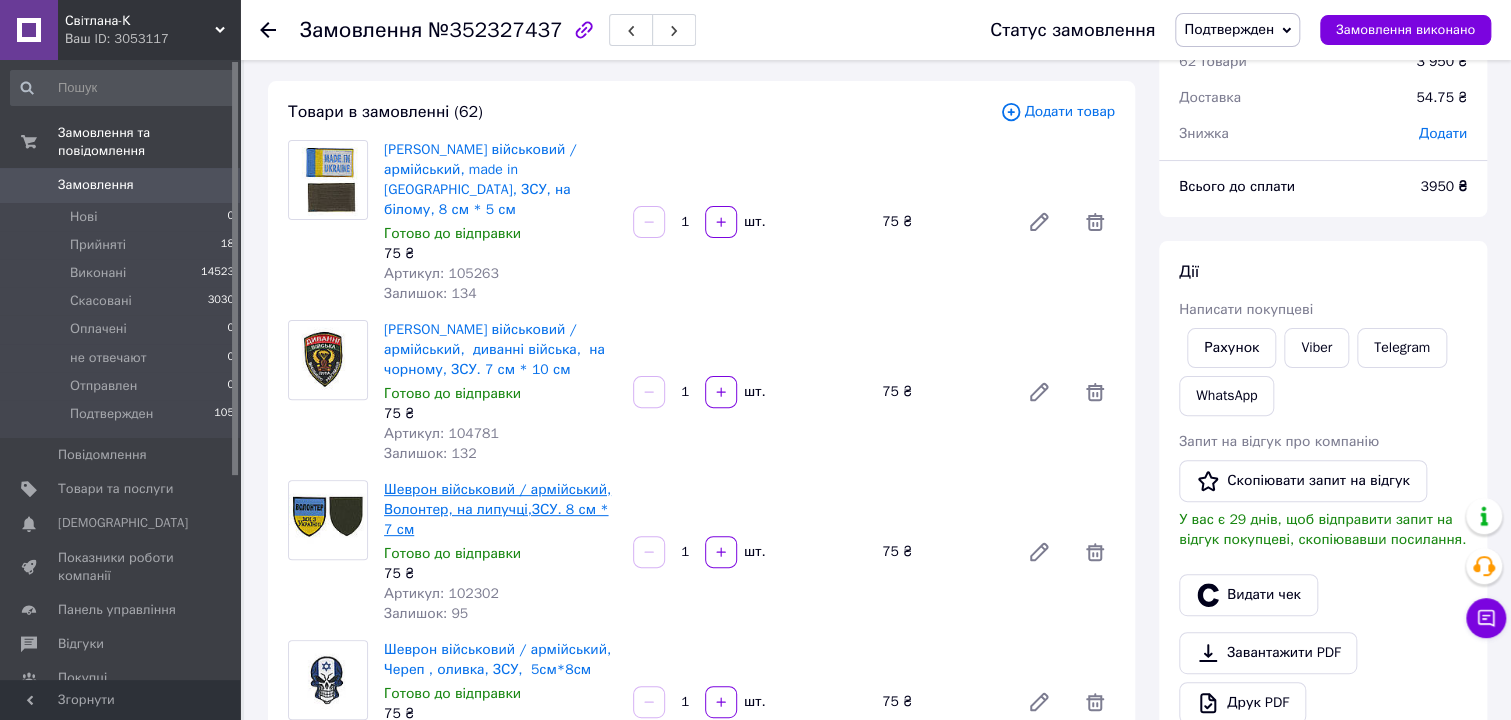 click on "Шеврон військовий / армійський, Волонтер, на липучці,ЗСУ. 8 см * 7 см" at bounding box center [497, 509] 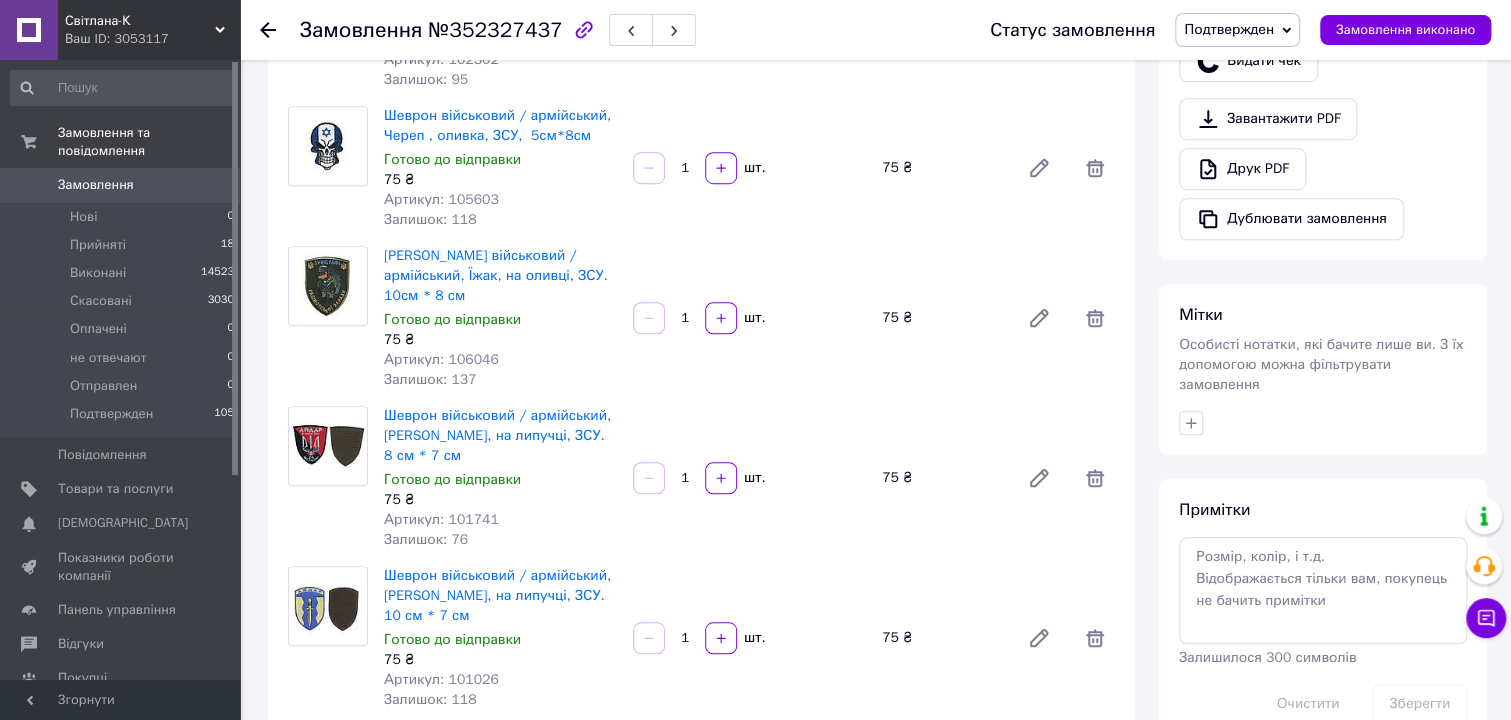 scroll, scrollTop: 636, scrollLeft: 0, axis: vertical 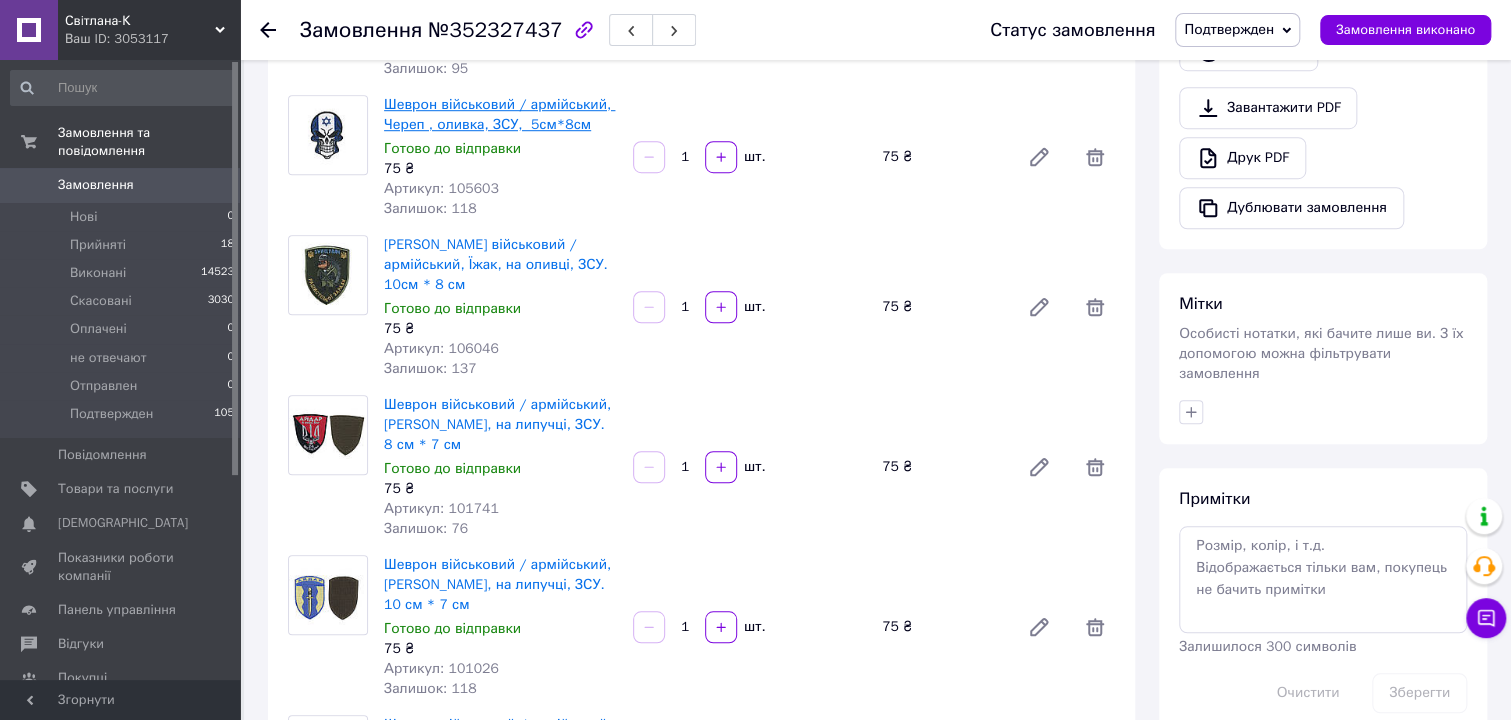 click on "Шеврон військовий / армійський,  Череп  , оливка, ЗСУ,  5см*8см" at bounding box center (499, 114) 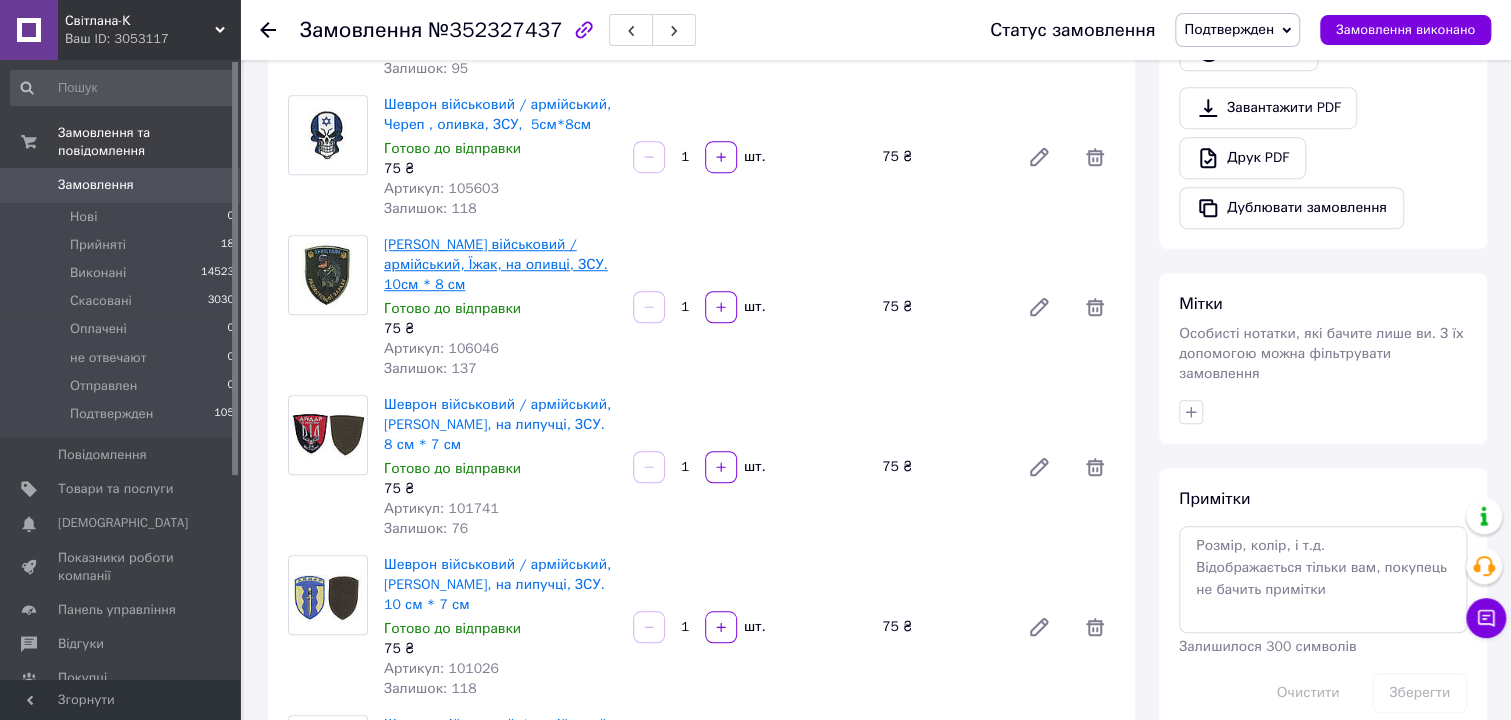 click on "Шеврон військовий / армійський, Їжак, на оливці, ЗСУ. 10см * 8 см" at bounding box center (496, 264) 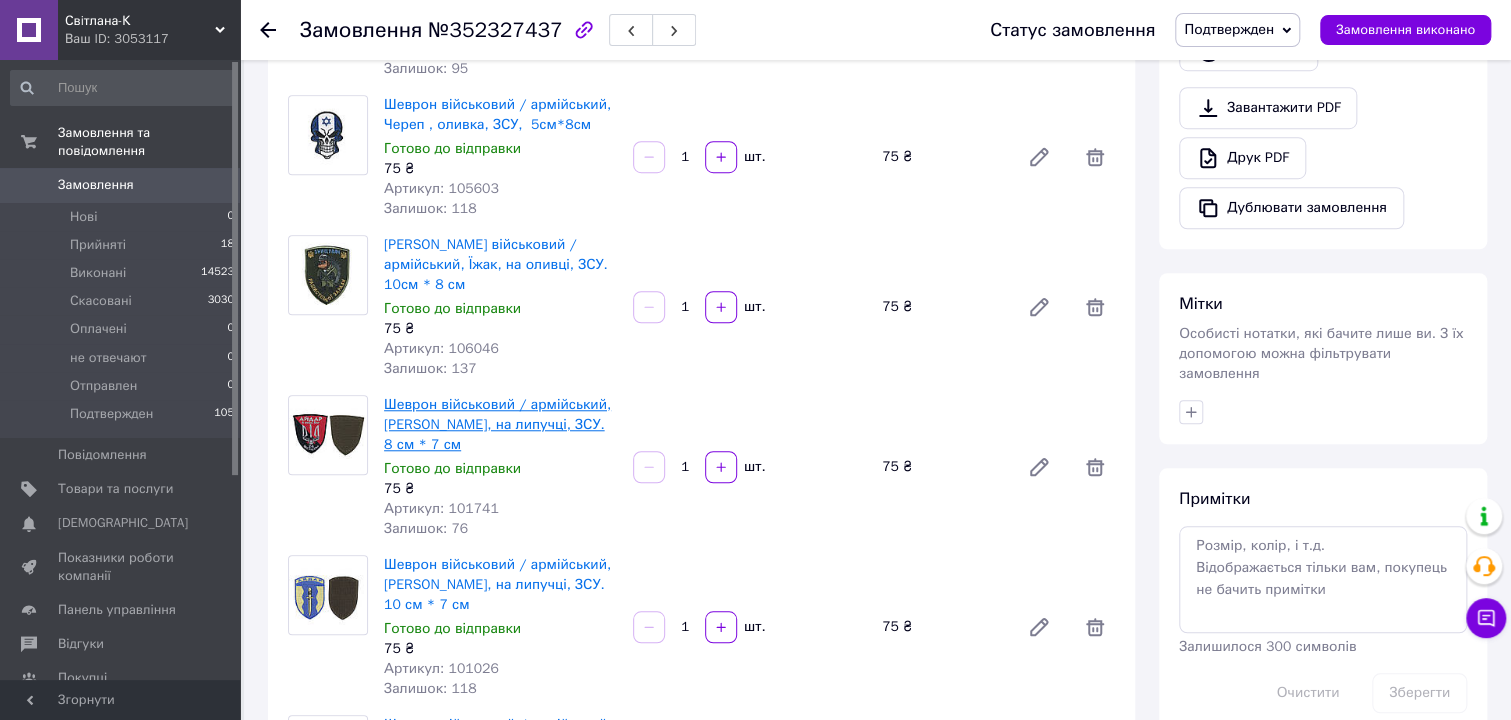 click on "Шеврон військовий / армійський, АЙДАР, на липучці, ЗСУ. 8 см * 7 см" at bounding box center [497, 424] 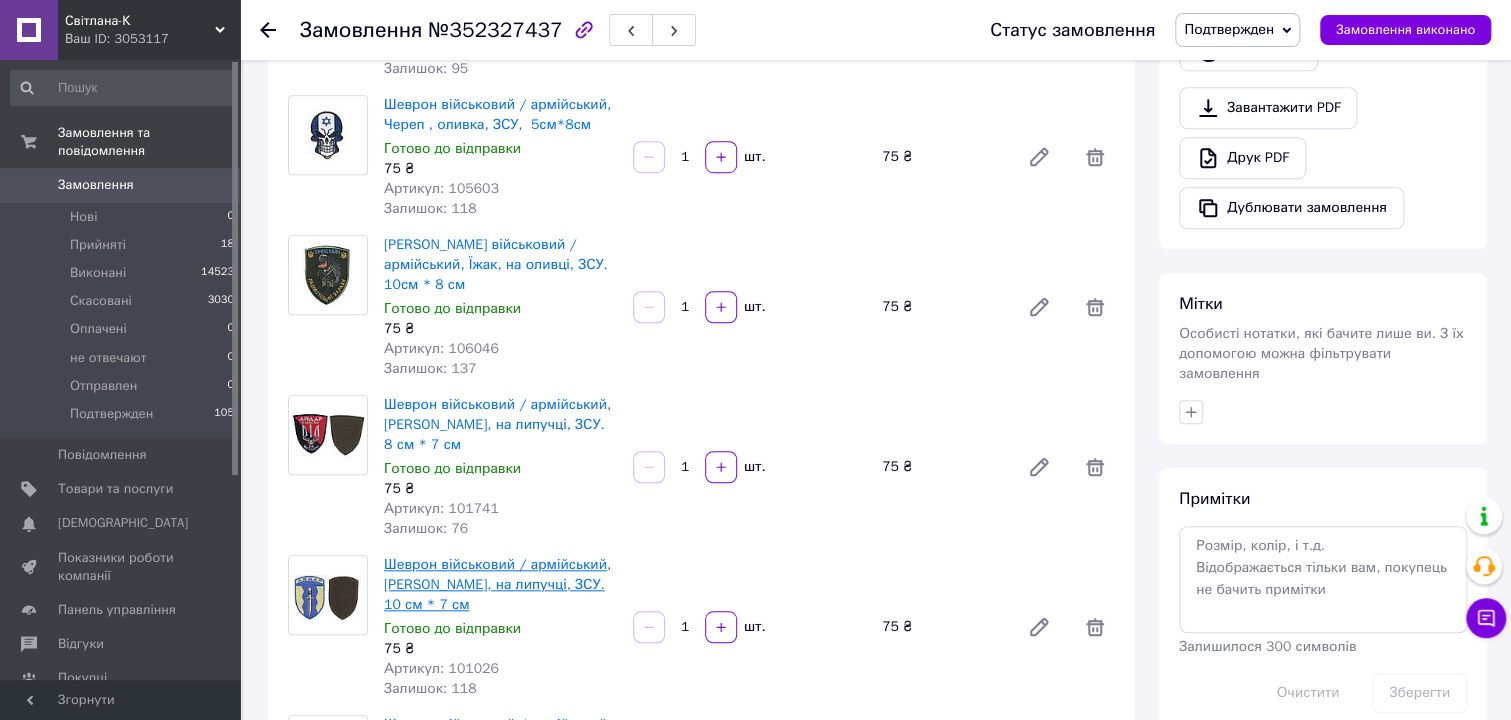 click on "Шеврон військовий / армійський, АЙДАР, на липучці, ЗСУ. 10 см * 7 см" at bounding box center [497, 584] 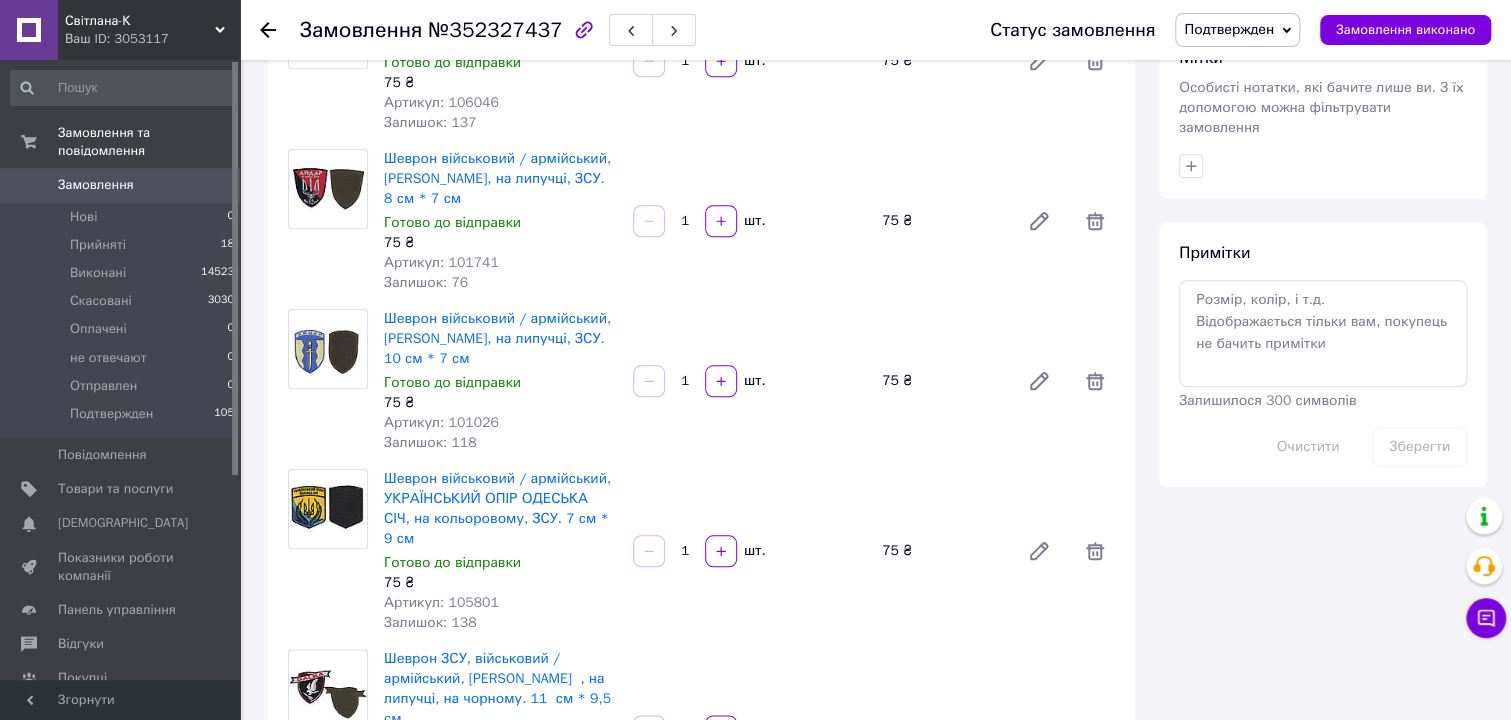 scroll, scrollTop: 999, scrollLeft: 0, axis: vertical 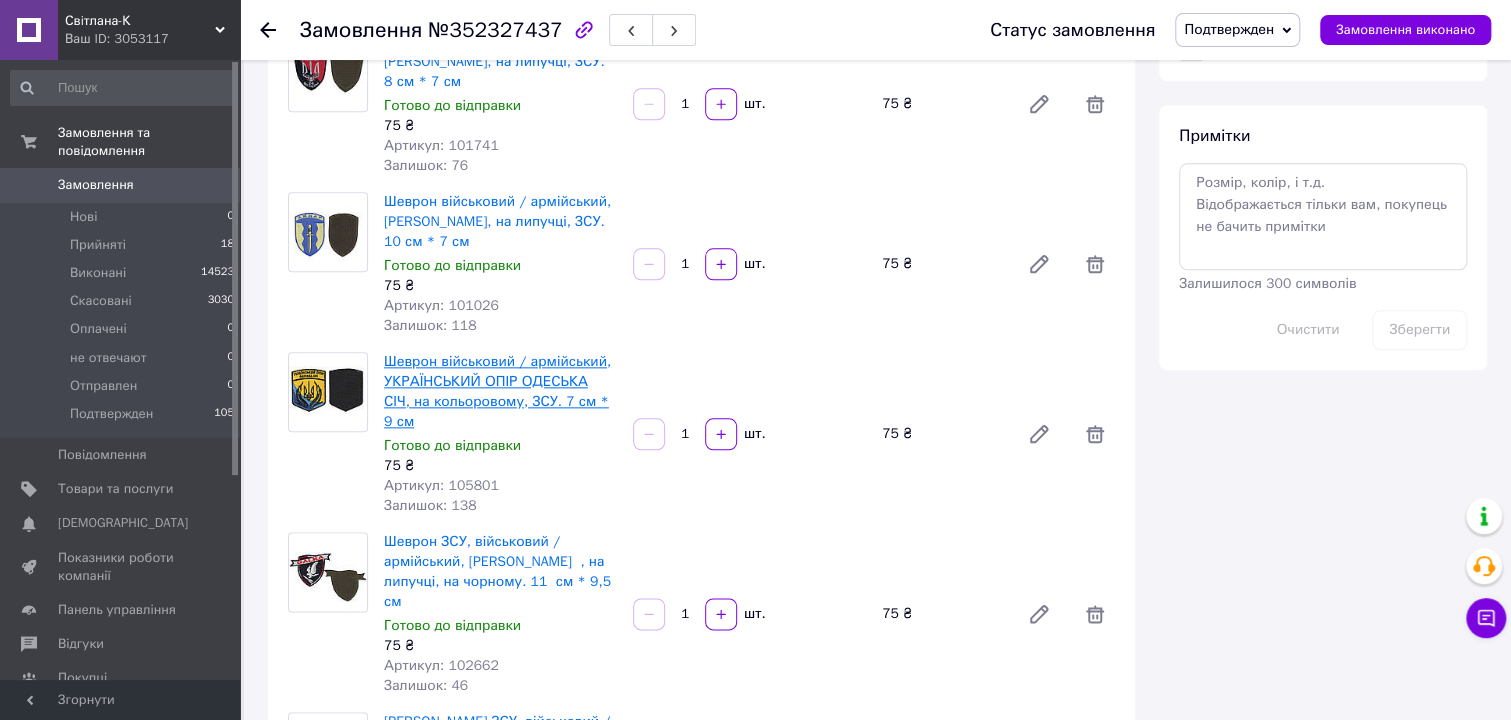 click on "Шеврон військовий / армійський, УКРАЇНСЬКИЙ ОПІР ОДЕСЬКА СІЧ, на кольоровому, ЗСУ. 7 см * 9 см" at bounding box center (497, 391) 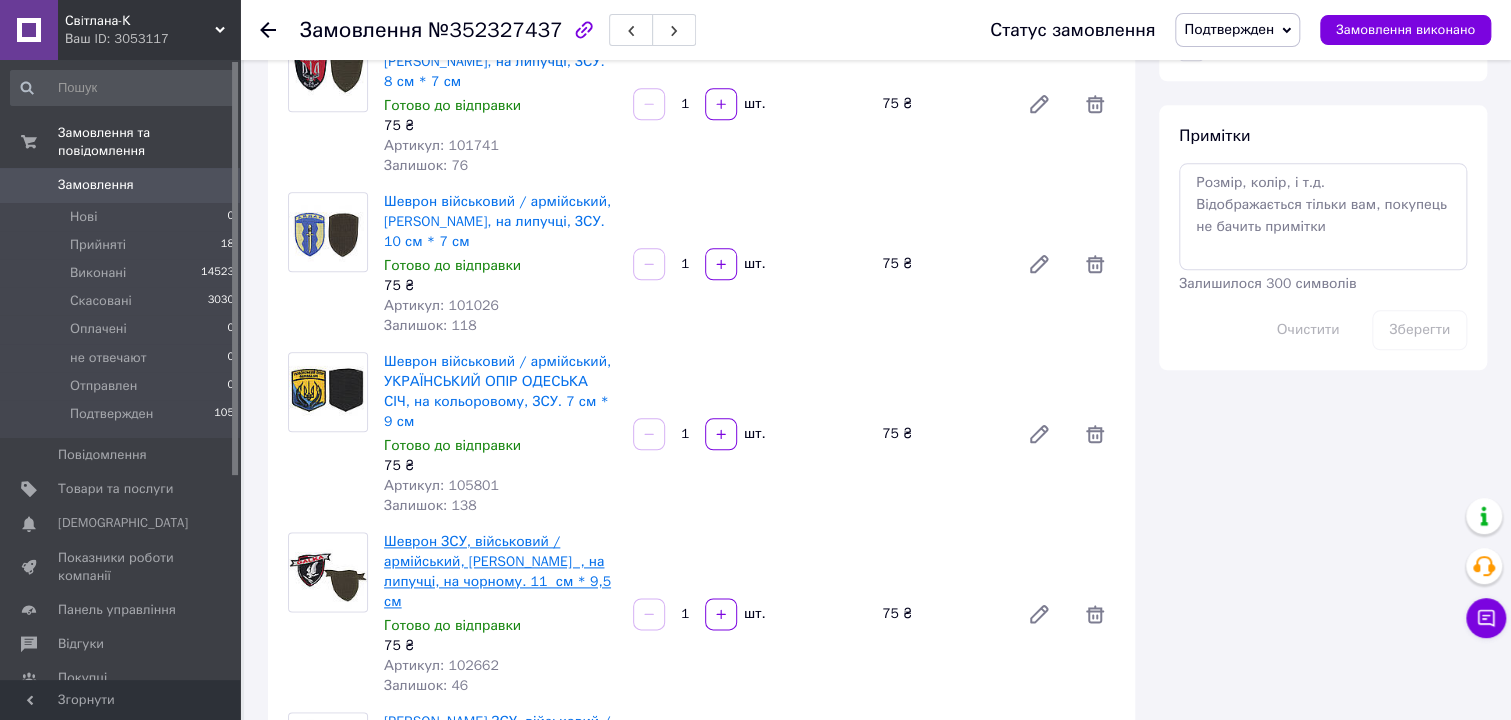 click on "Шеврон ЗСУ, військовий / армійський, GALKA  , на липучці, на чорному. 11  см * 9,5 см" at bounding box center (497, 571) 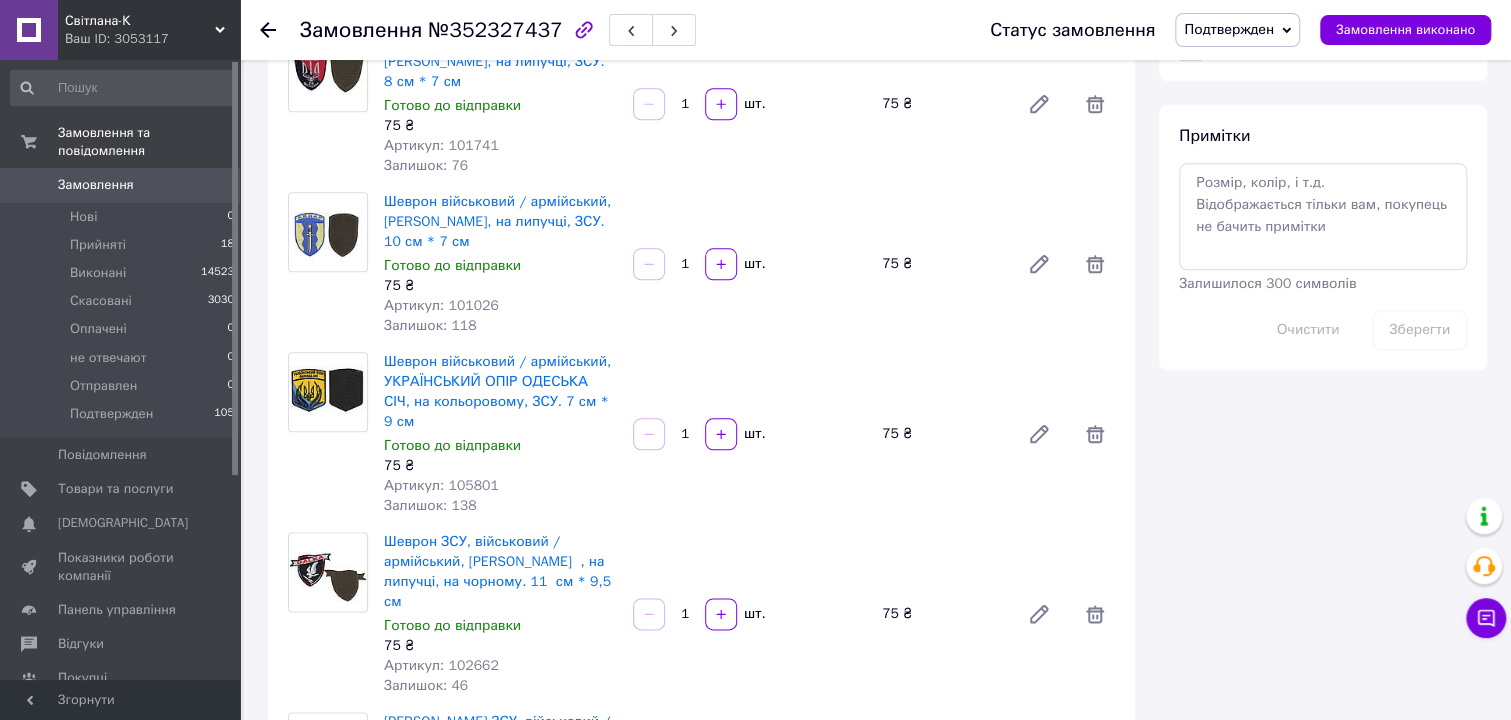 click on "Шеврон ЗСУ, військовий / армійський, ПАТРІОТ, на липучці, на чорному 6,5 см * 10 см" at bounding box center [498, 741] 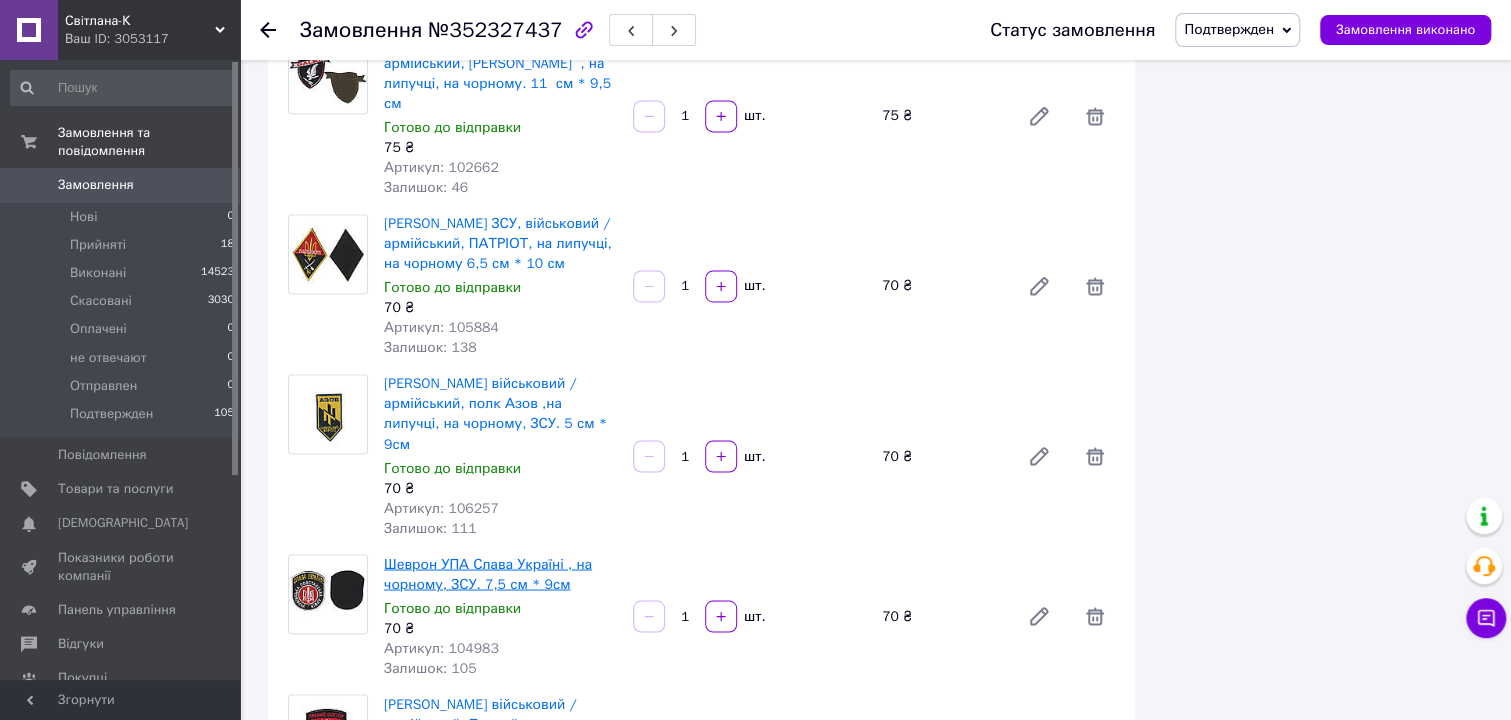 scroll, scrollTop: 1545, scrollLeft: 0, axis: vertical 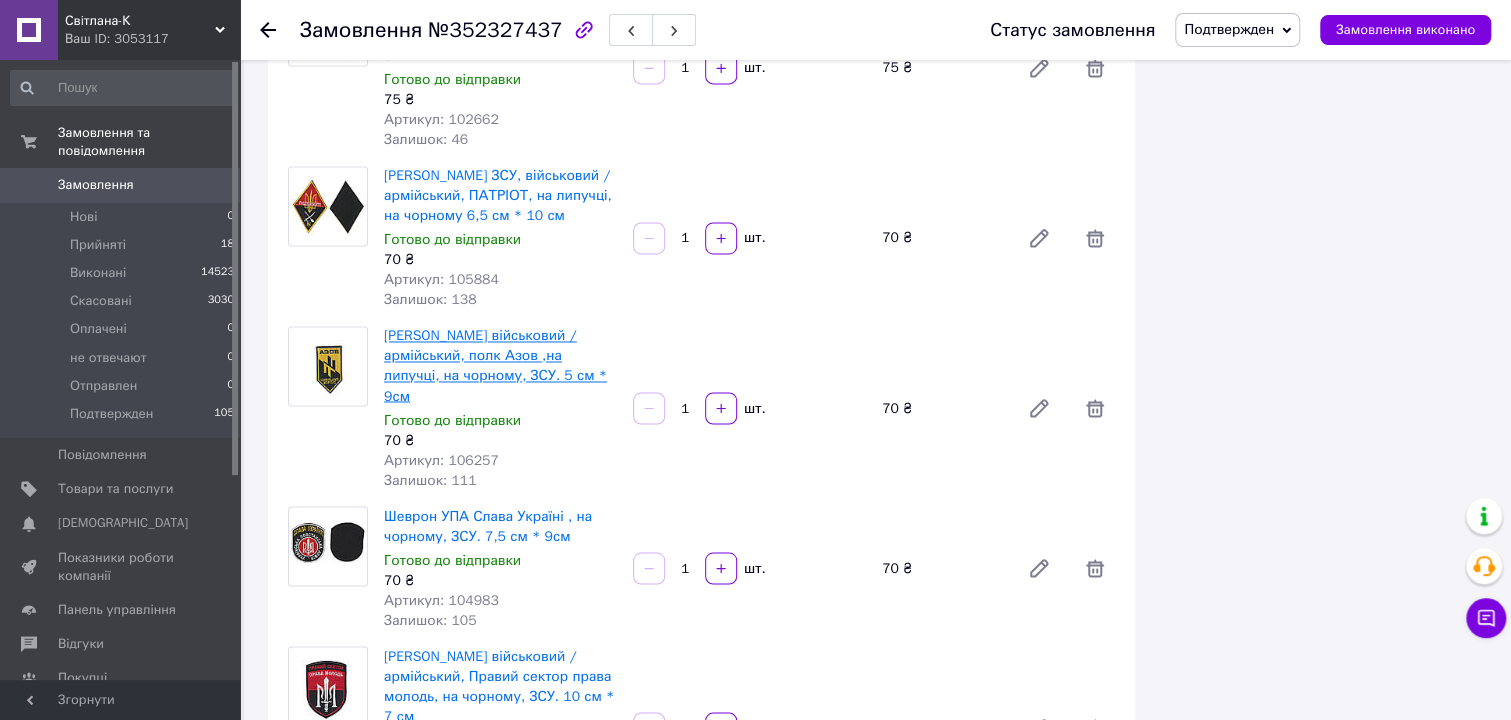 click on "Шеврон військовий / армійський, полк Азов ,на липучці, на чорному, ЗСУ. 5 см * 9см" at bounding box center (495, 365) 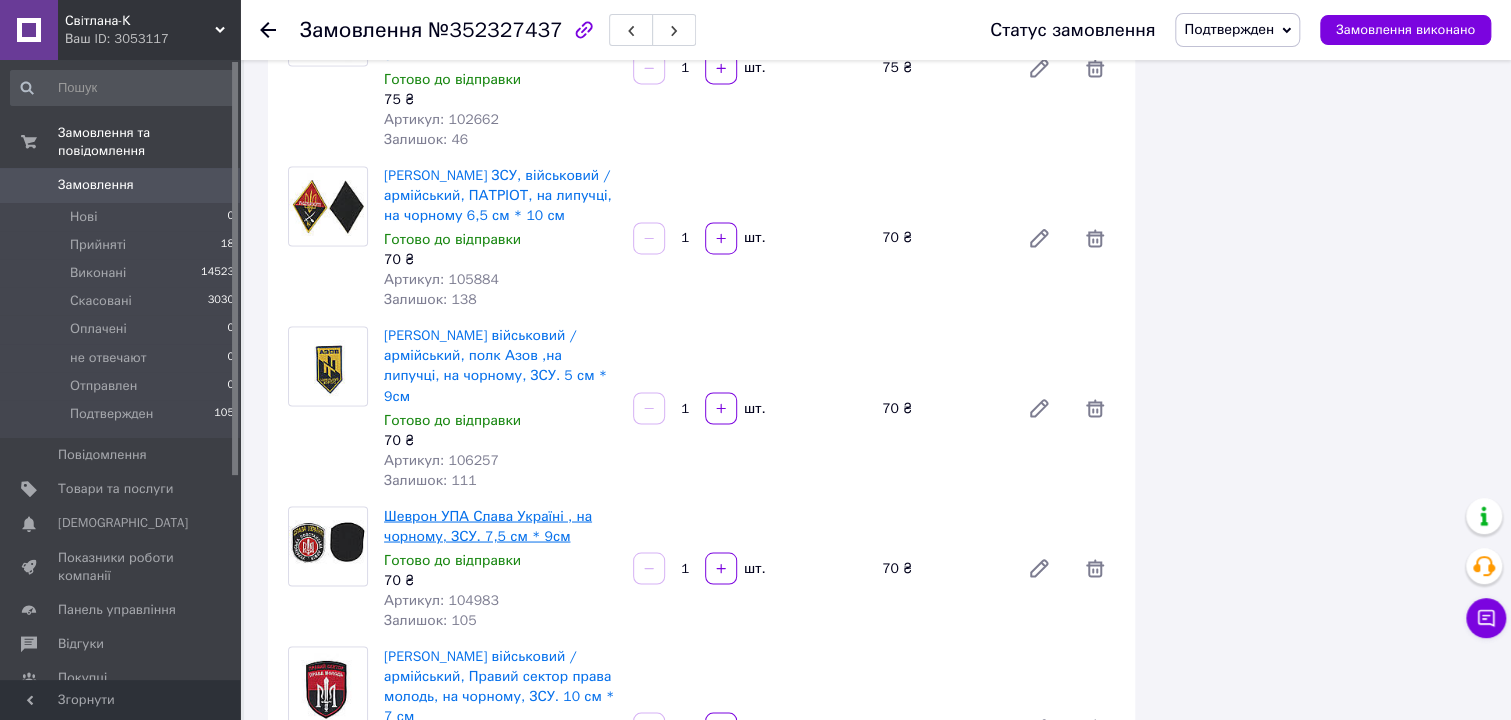 click on "Шеврон УПА Слава Україні , на чорному, ЗСУ. 7,5 см * 9см" at bounding box center (488, 525) 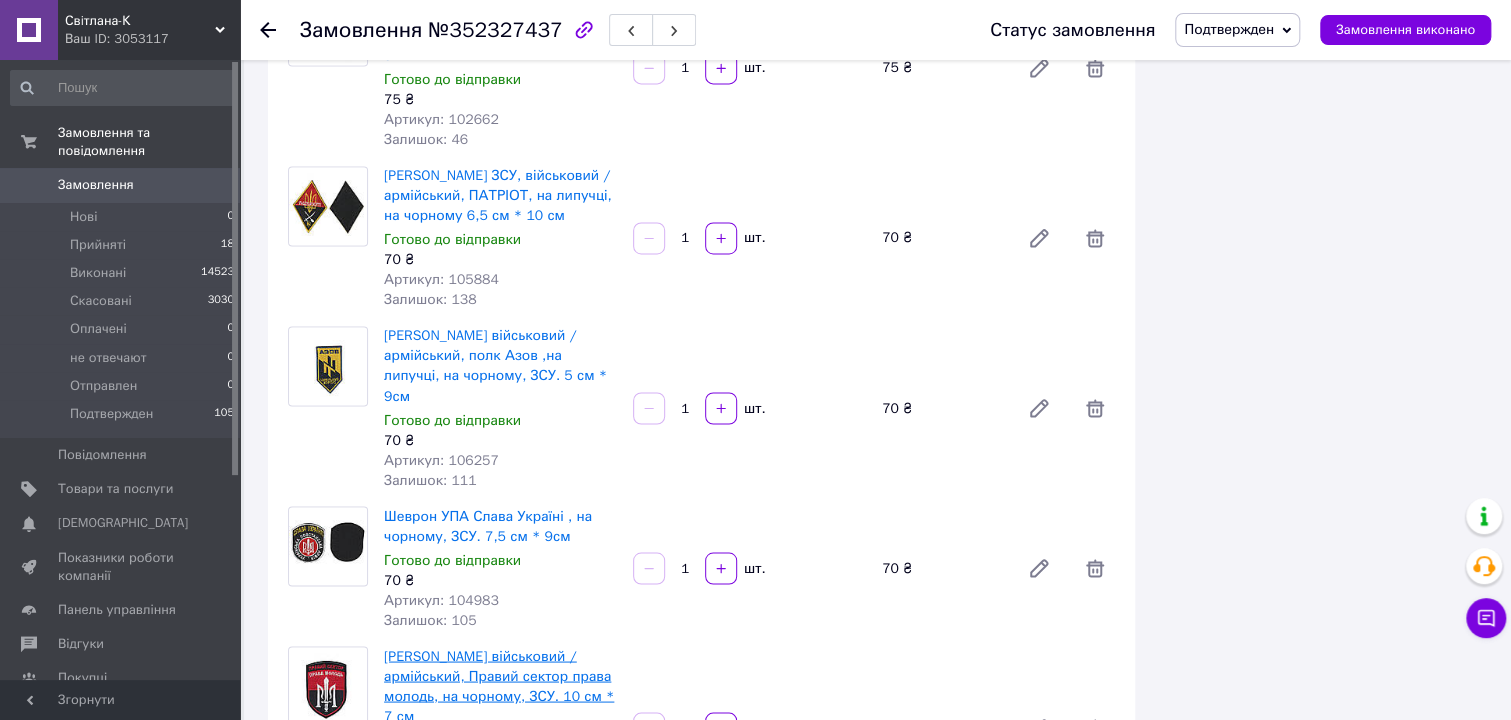 click on "Шеврон військовий / армійський, Правий сектор права молодь, на чорному, ЗСУ. 10 см * 7 см" at bounding box center (499, 685) 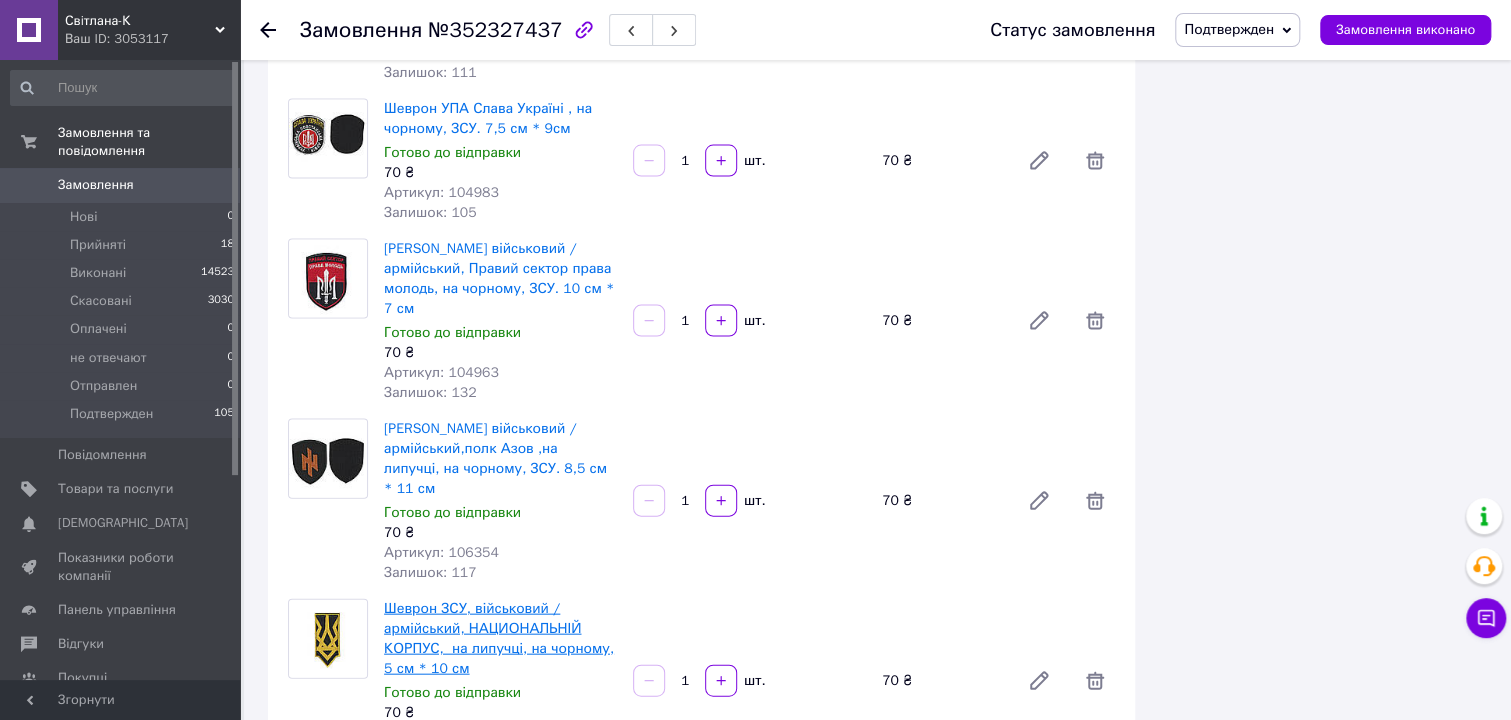 scroll, scrollTop: 2000, scrollLeft: 0, axis: vertical 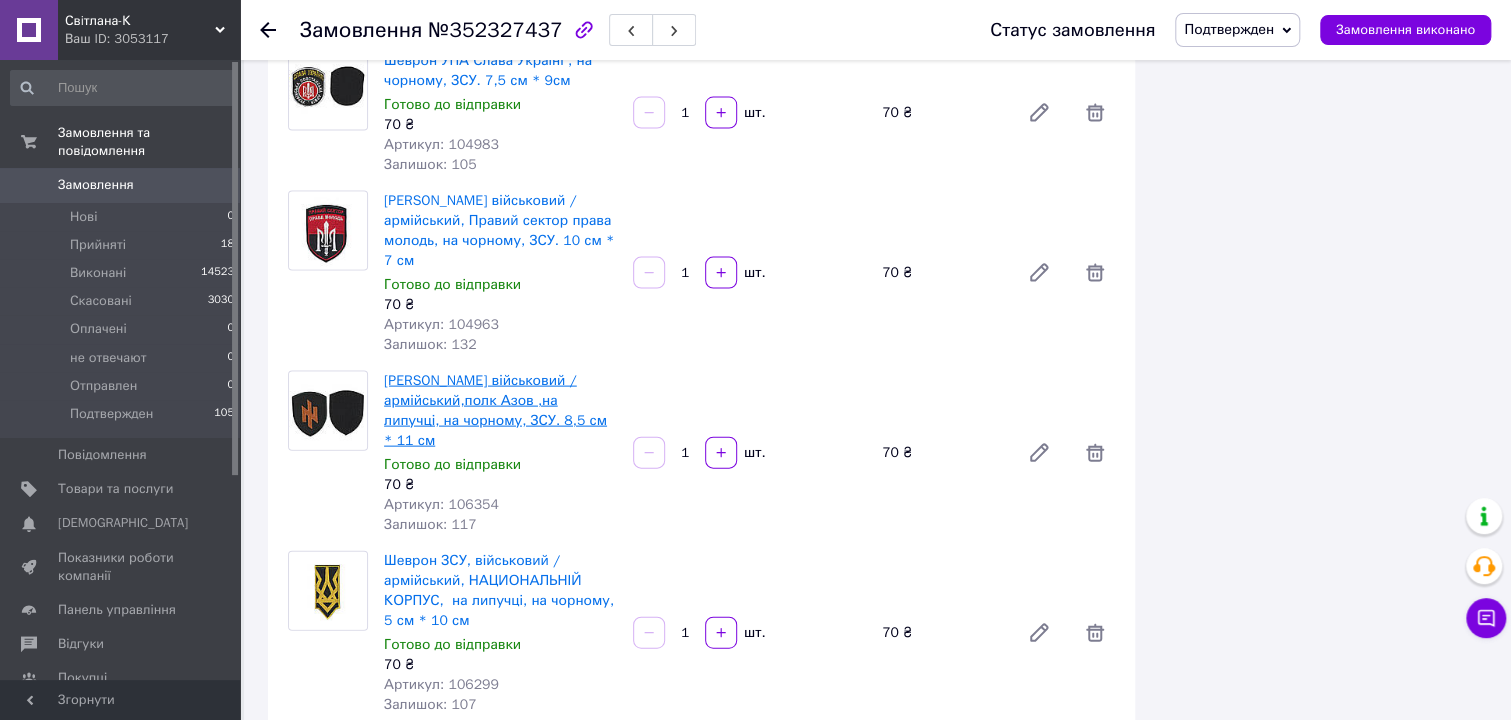 click on "Шеврон військовий / армійський,полк Азов ,на липучці, на чорному, ЗСУ. 8,5 см * 11 см" at bounding box center [495, 410] 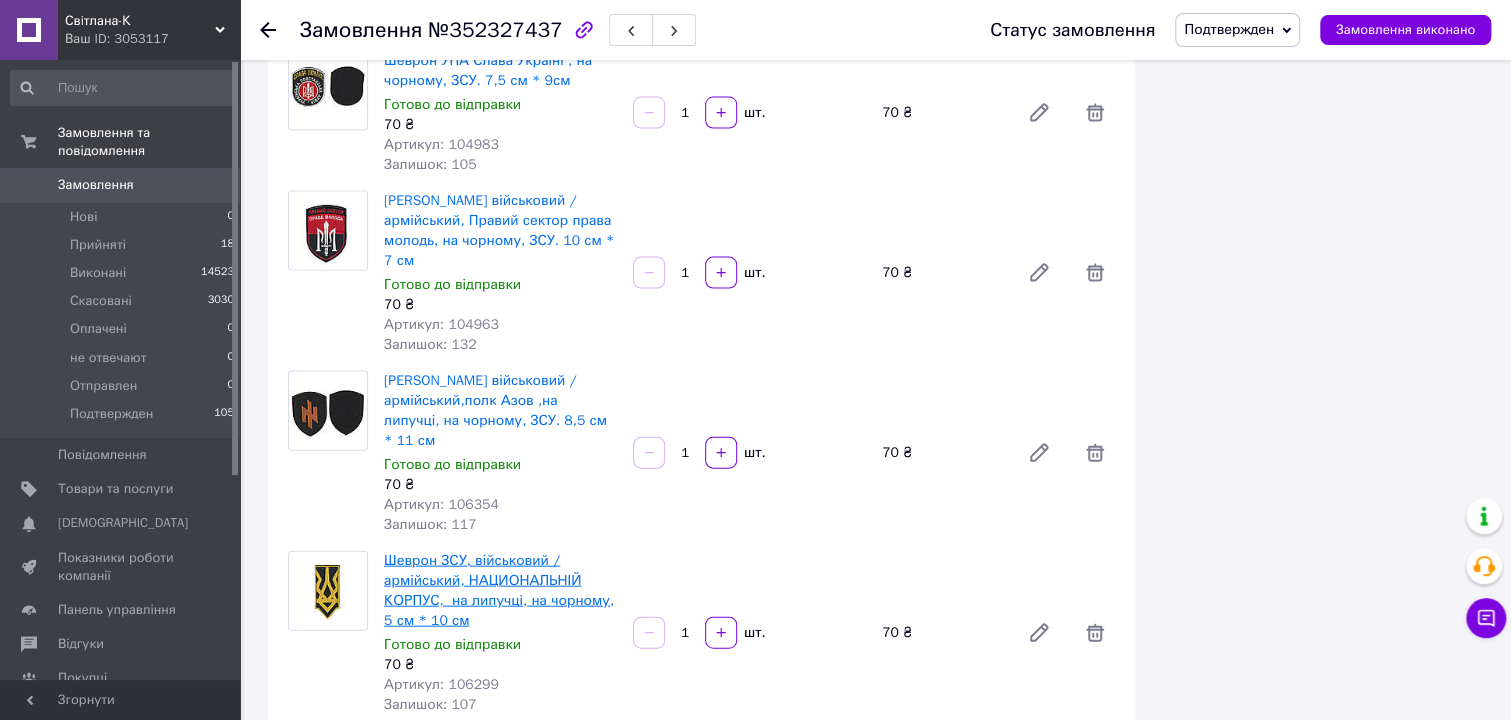 click on "Шеврон ЗСУ, військовий / армійський, НАЦИОНАЛЬНІЙ КОРПУС,  на липучці, на чорному, 5 см * 10 см" at bounding box center [499, 590] 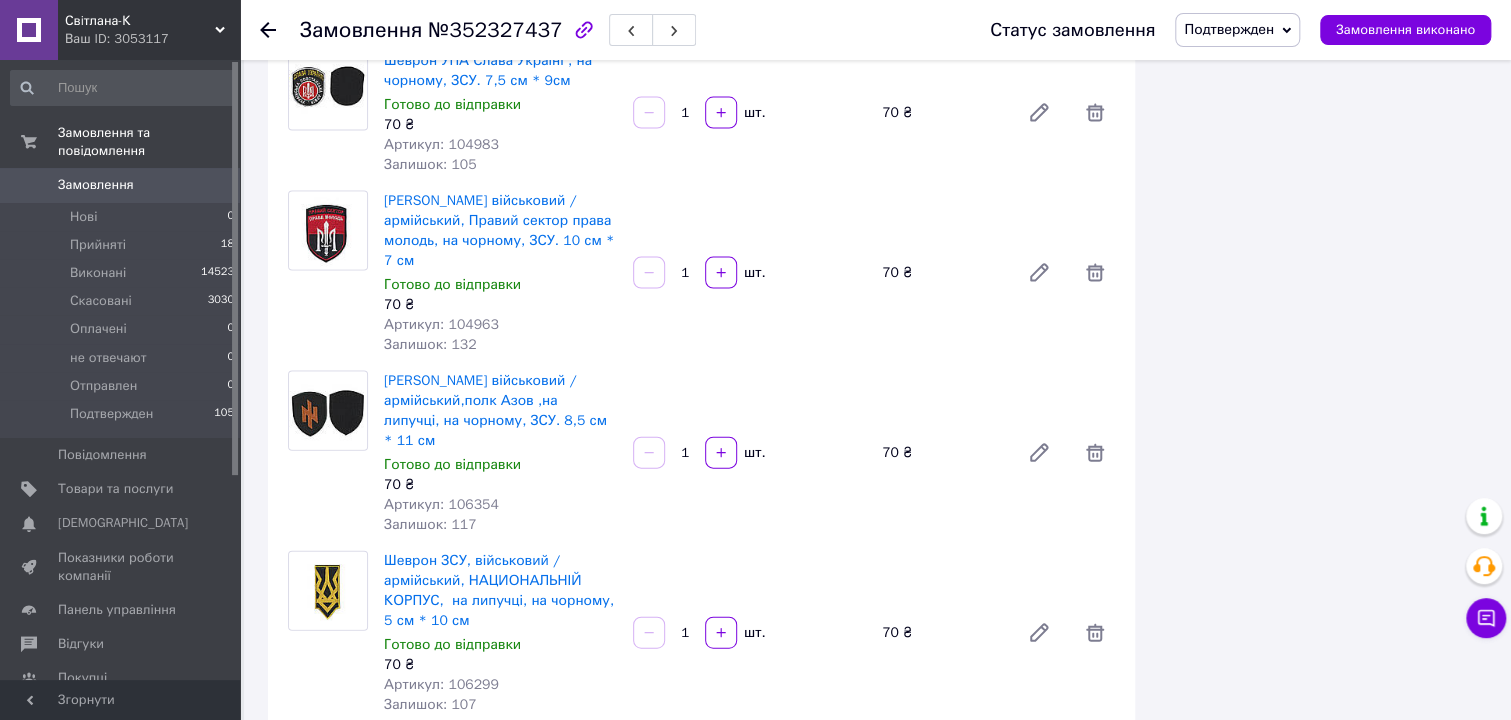 click on "Шеврон ЗСУ, військовий / армійський, ВІЙСЬКОВИЙ РЕКРУТИНГ, на липучці, на оливці. 9,5 см * 10 см" at bounding box center (497, 770) 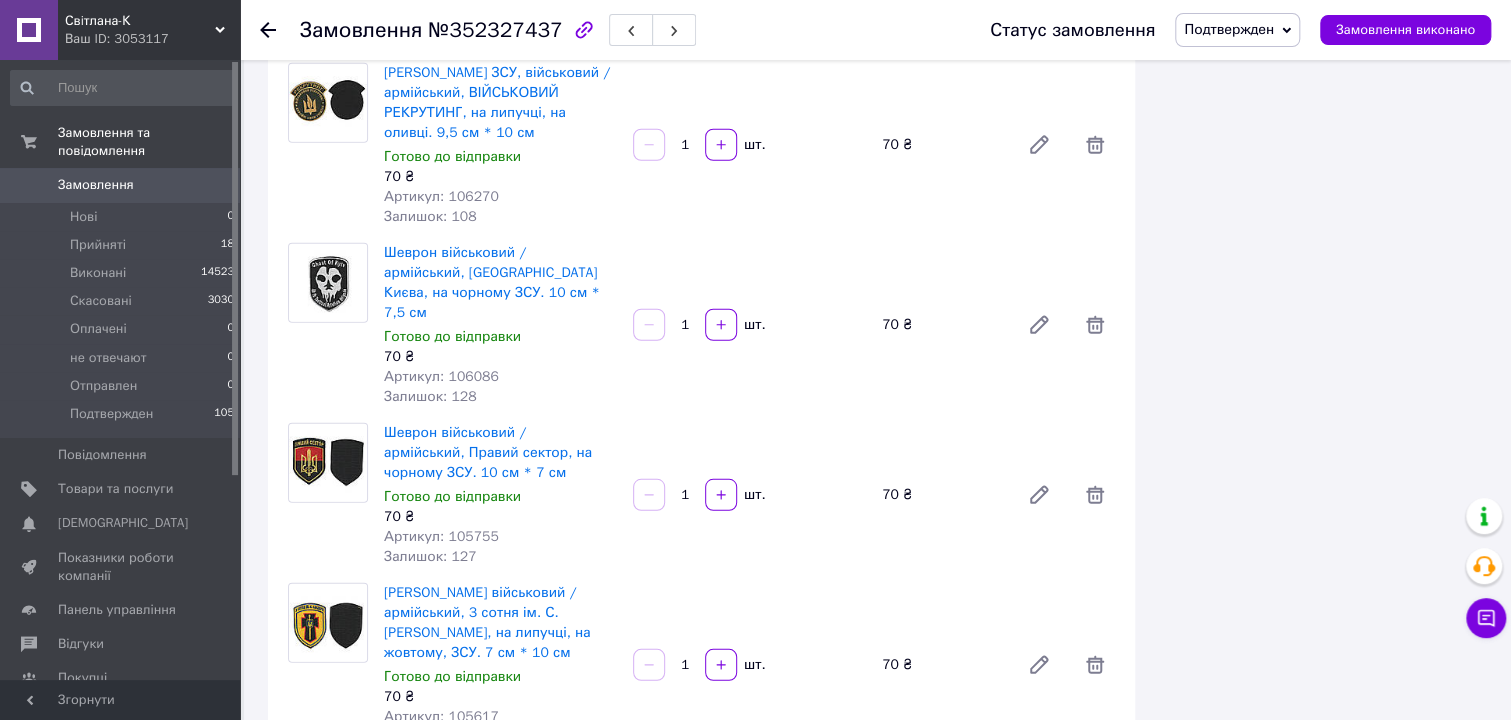 scroll, scrollTop: 2636, scrollLeft: 0, axis: vertical 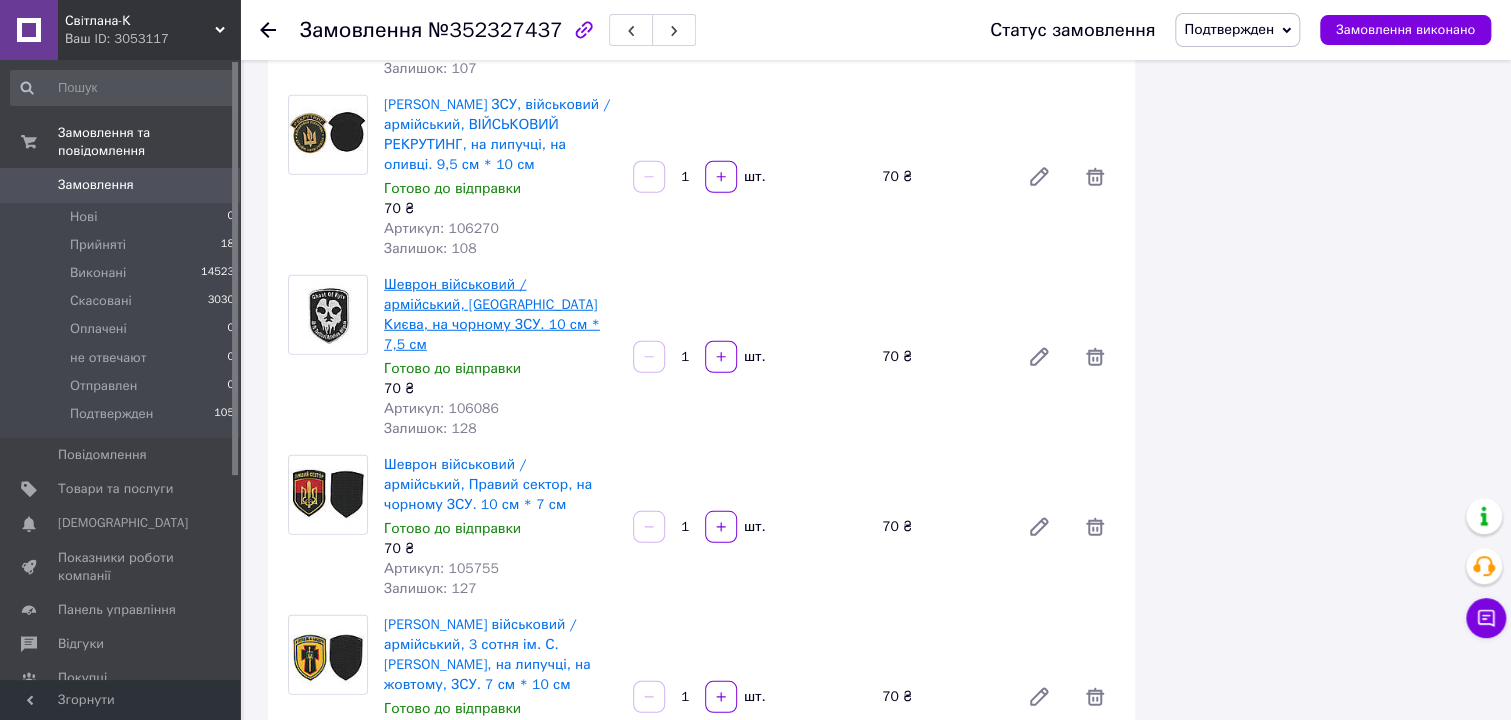 click on "Шеврон військовий / армійський, Привид Києва, на чорному ЗСУ. 10 см * 7,5 см" at bounding box center [492, 314] 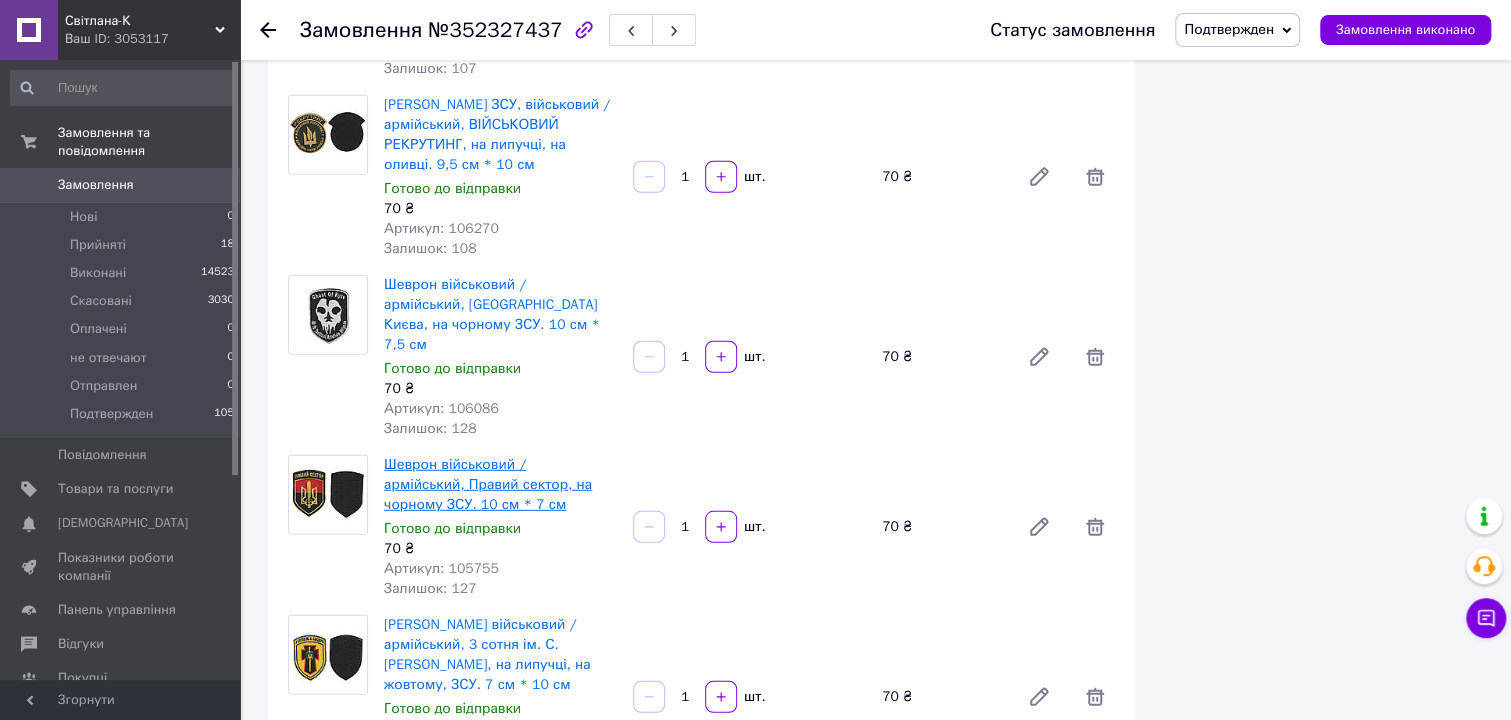 click on "Шеврон військовий / армійський, Правий сектор, на чорному ЗСУ. 10 см * 7 см" at bounding box center (488, 484) 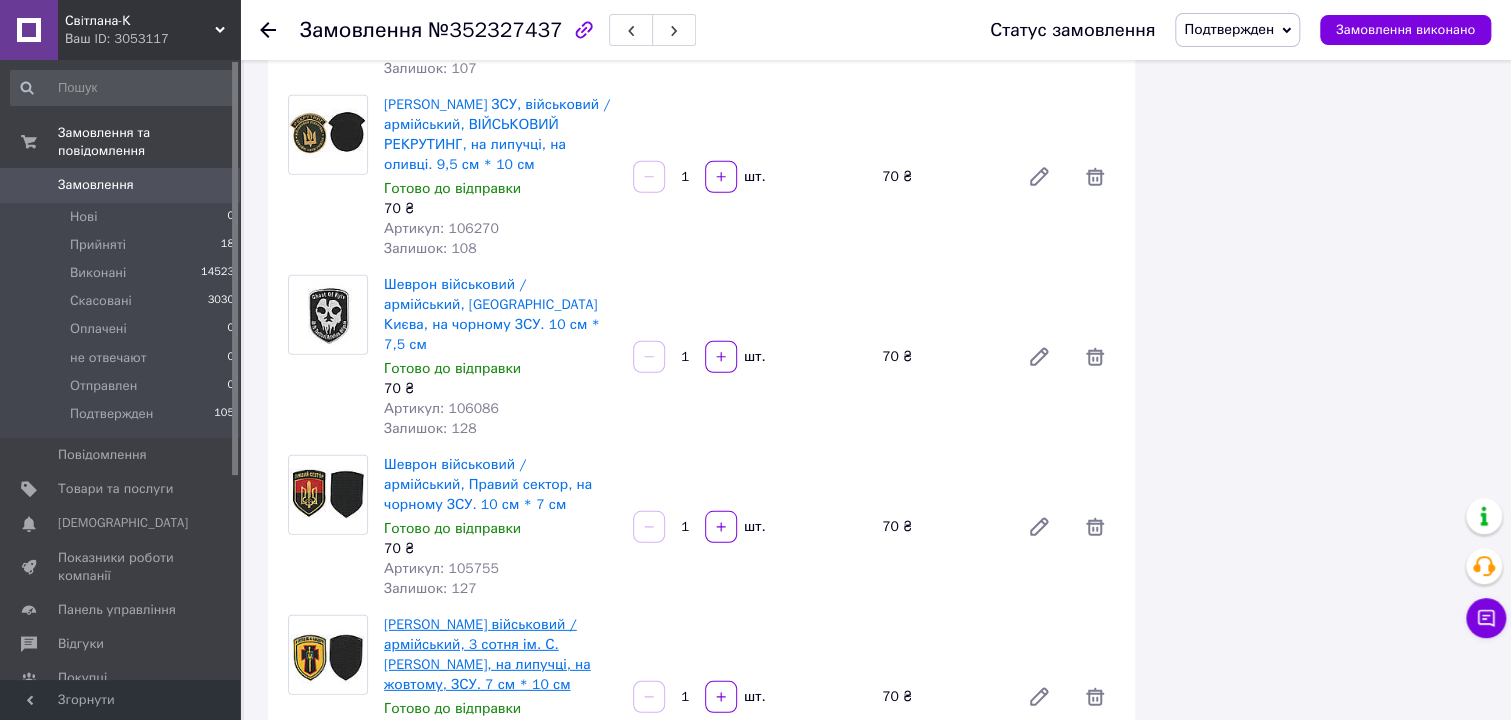 click on "Шеврон військовий / армійський, 3 сотня ім. С. Бандери, на липучці, на жовтому, ЗСУ. 7 см * 10 см" at bounding box center (487, 654) 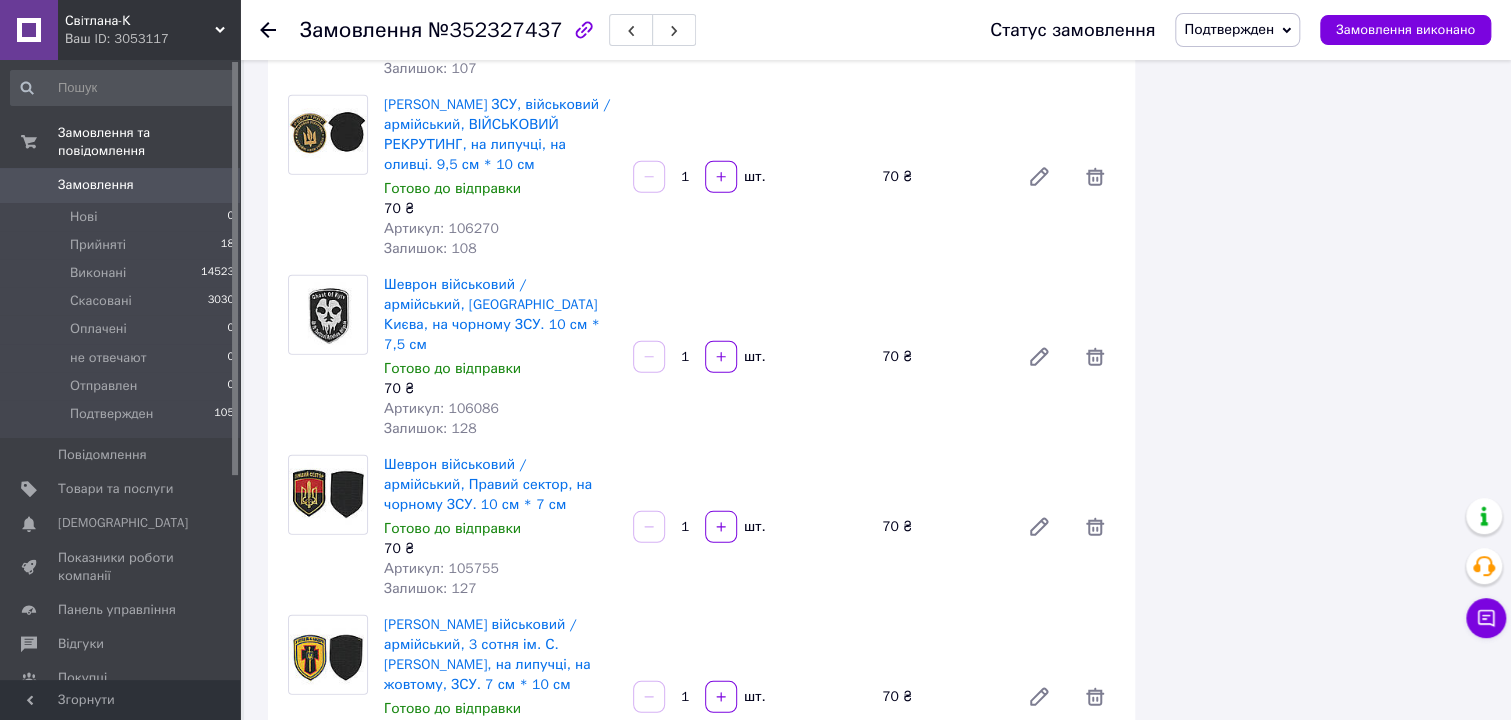 click on "Шеврон військовий / армійський, Правий сектор ДУК Капелан , на чорному, ЗСУ. діаметр 8 см" at bounding box center [492, 834] 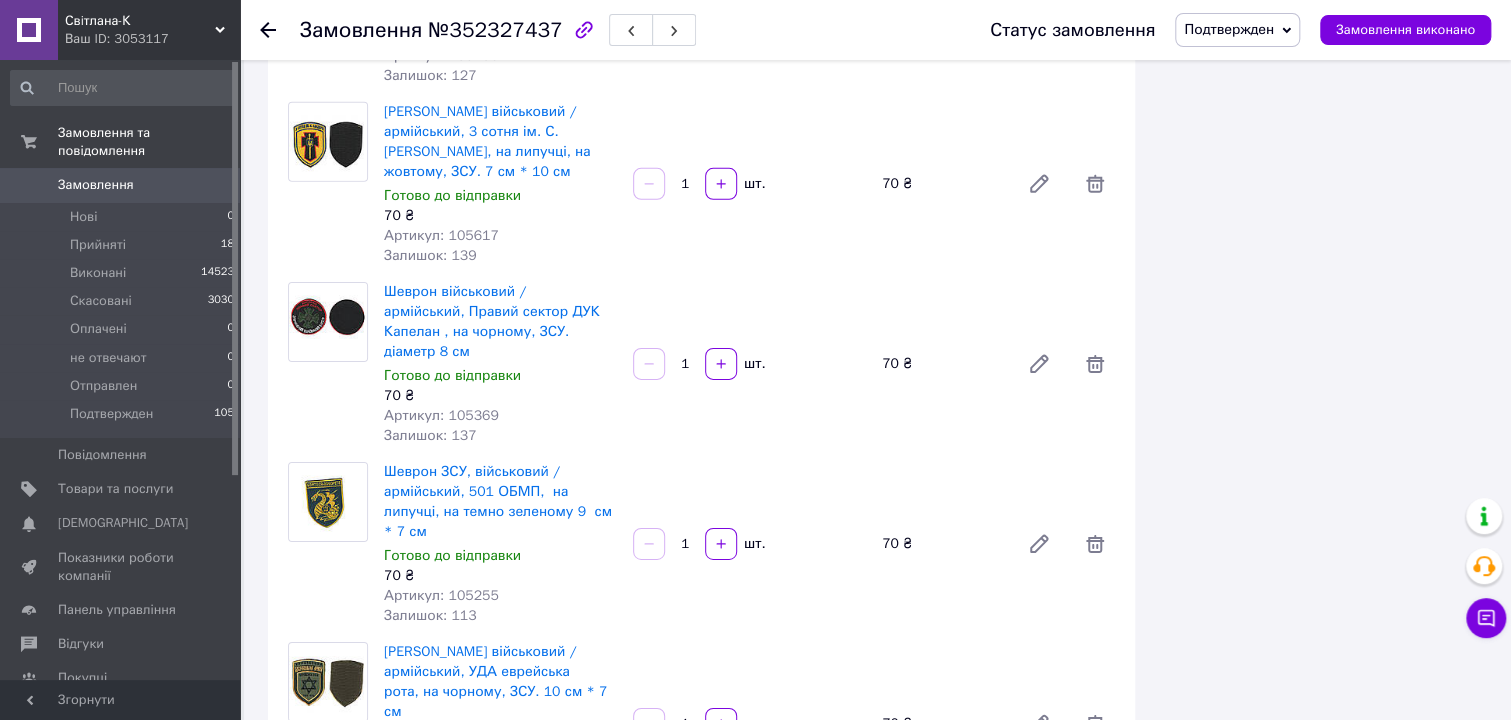 scroll, scrollTop: 3181, scrollLeft: 0, axis: vertical 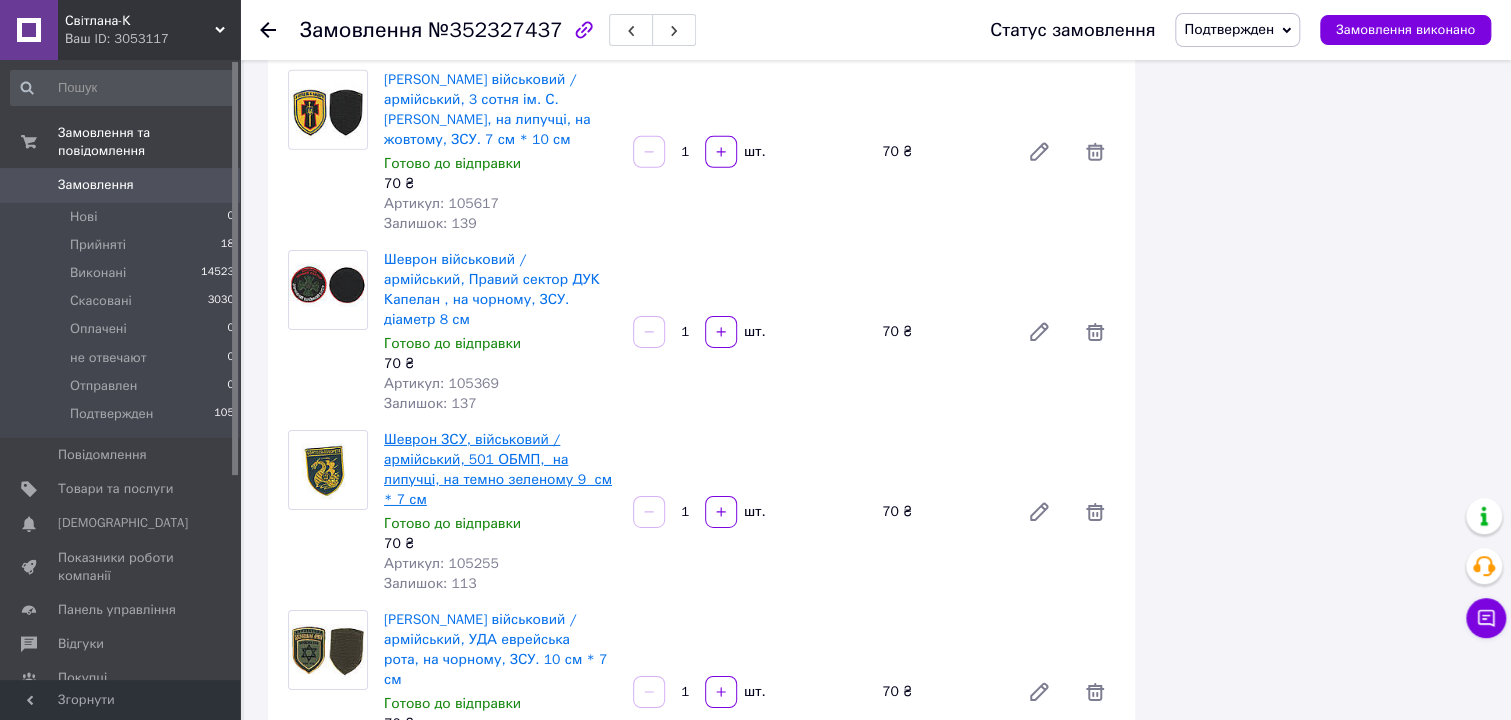 click on "Шеврон ЗСУ, військовий / армійський, 501 ОБМП,  на липучці, на темно зеленому 9  см * 7 см" at bounding box center (498, 469) 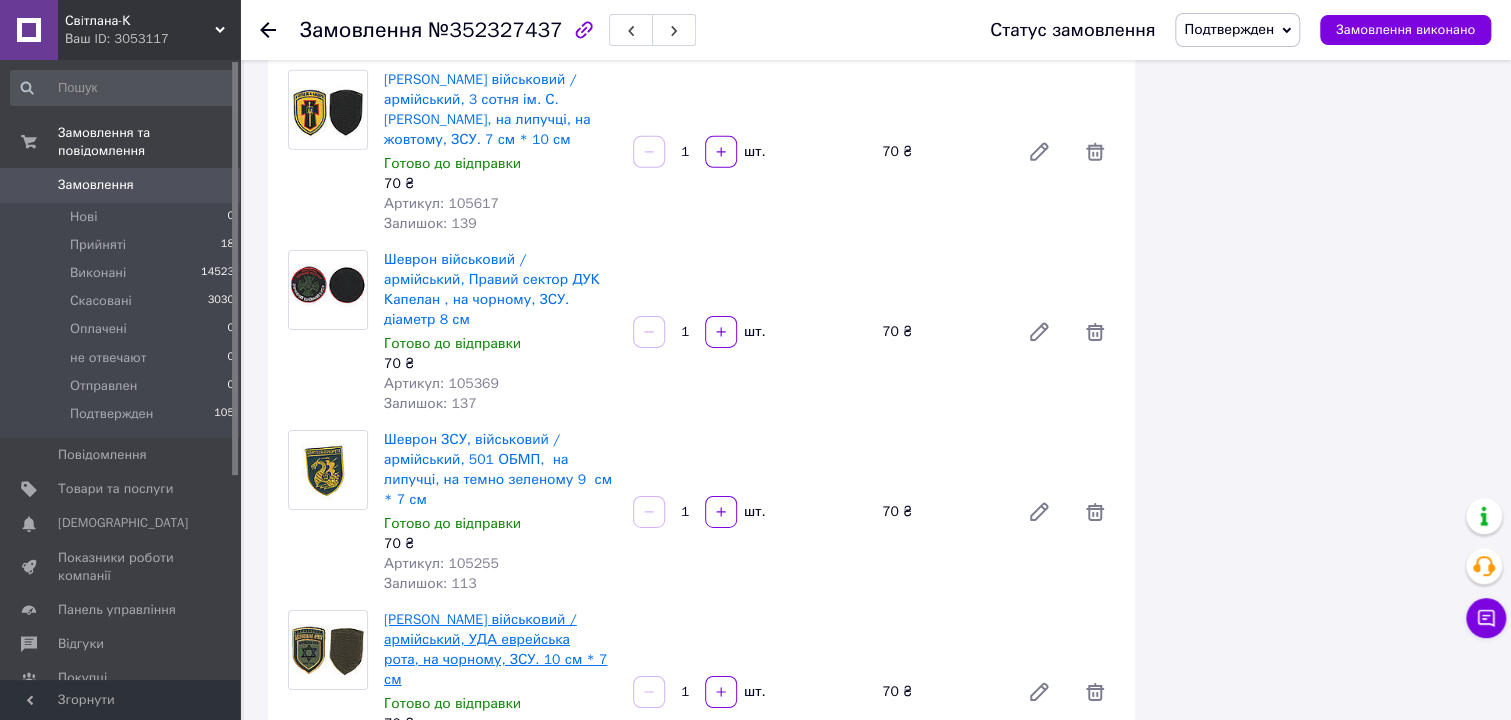 click on "Шеврон військовий / армійський, УДА еврейська рота, на чорному, ЗСУ. 10 см * 7 см" at bounding box center (495, 649) 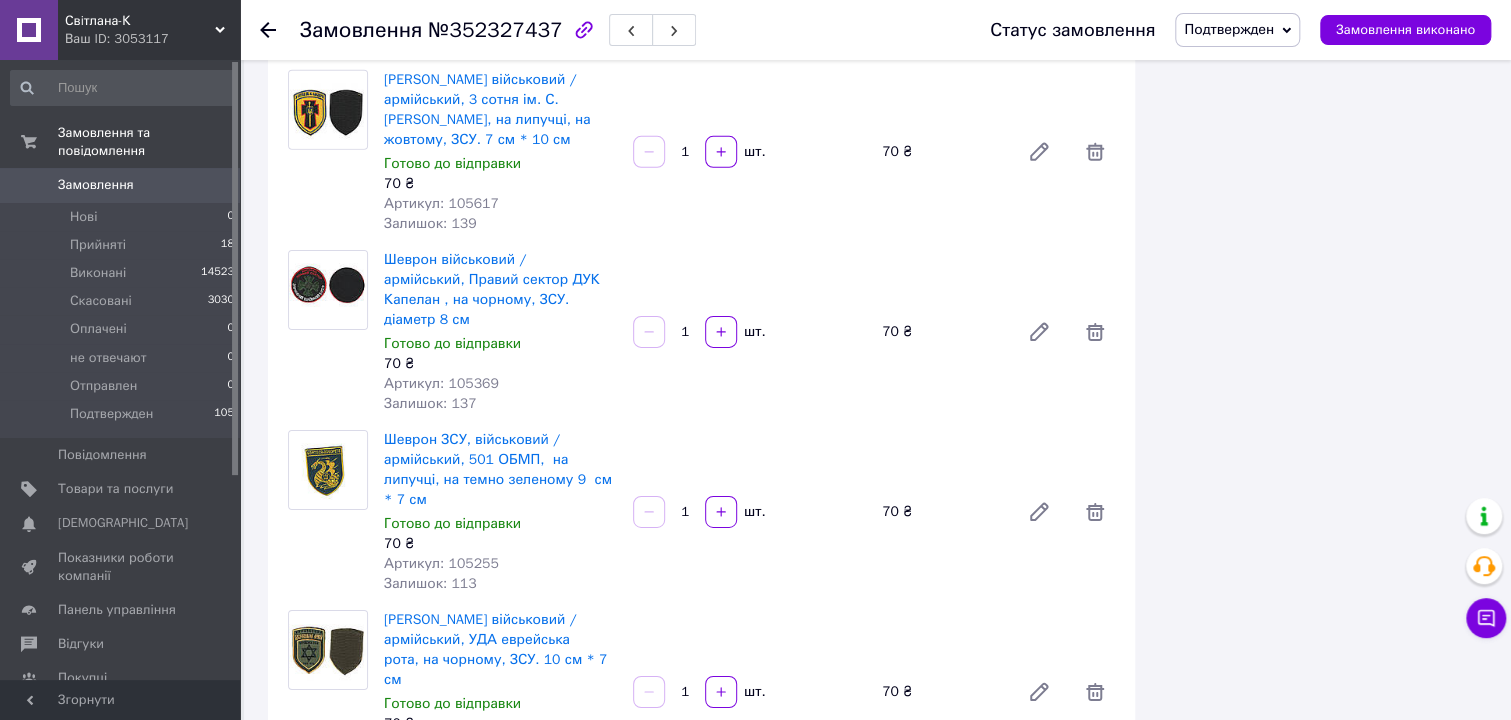 click on "Шеврон військовий / армійський, Правий сектор штаб, на чорному, ЗСУ. 10 см * 7 см" at bounding box center [497, 829] 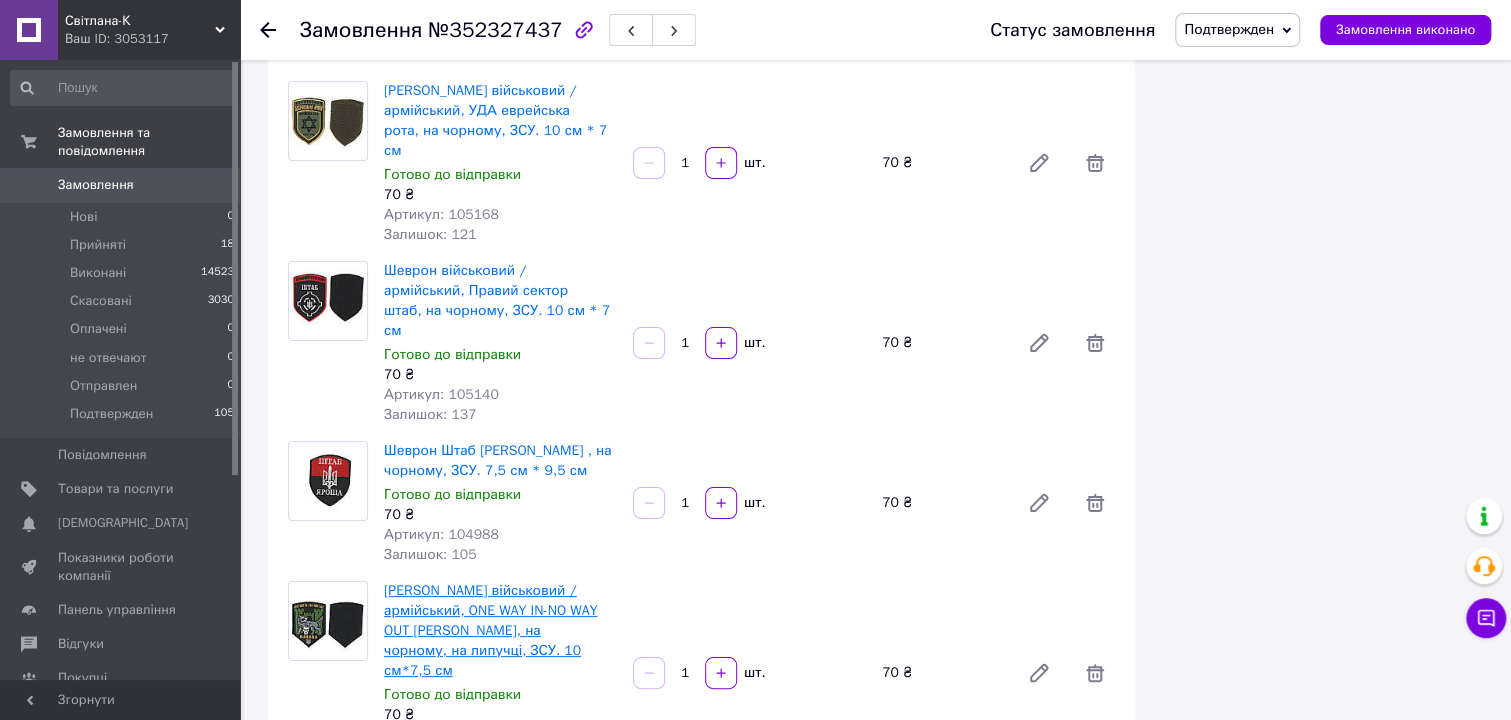 scroll, scrollTop: 3727, scrollLeft: 0, axis: vertical 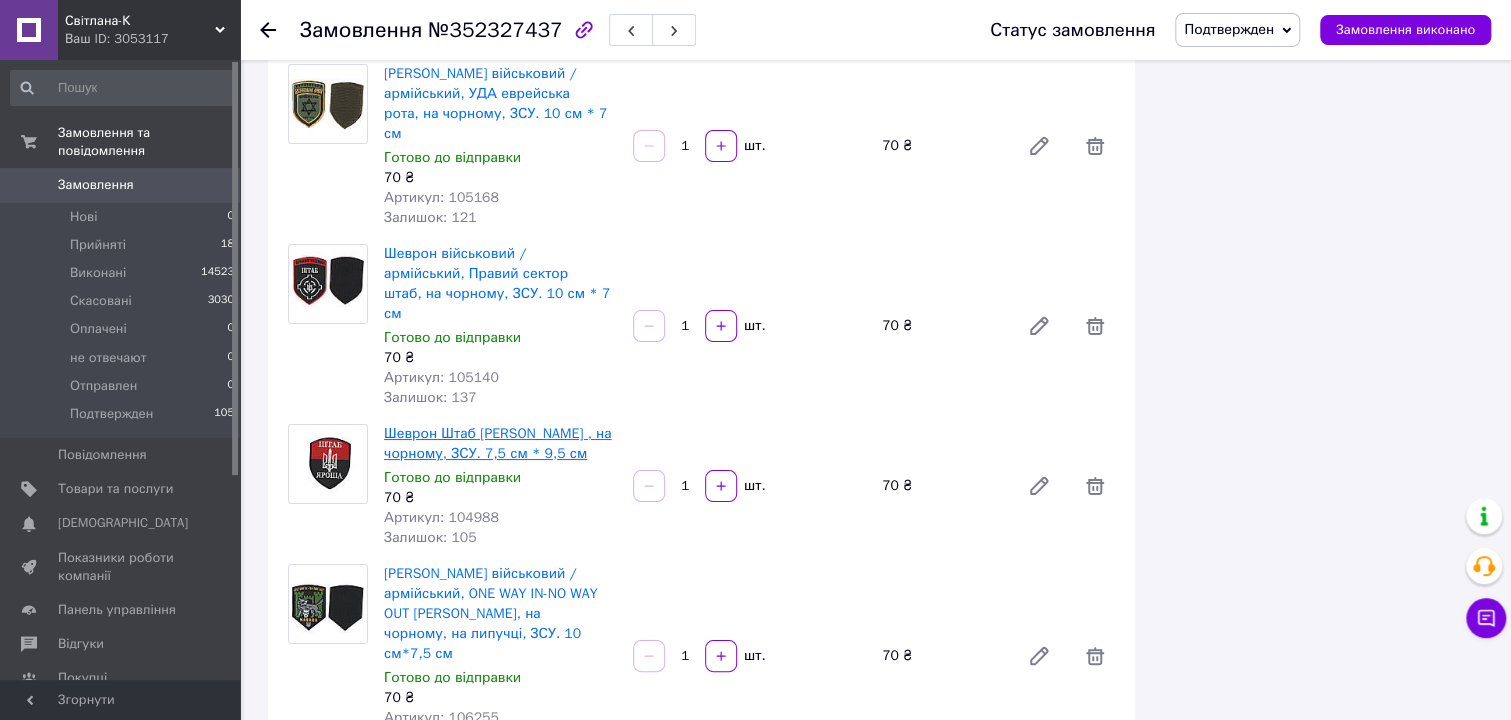 click on "Шеврон Штаб Яроша , на чорному, ЗСУ. 7,5 см * 9,5 см" at bounding box center (498, 443) 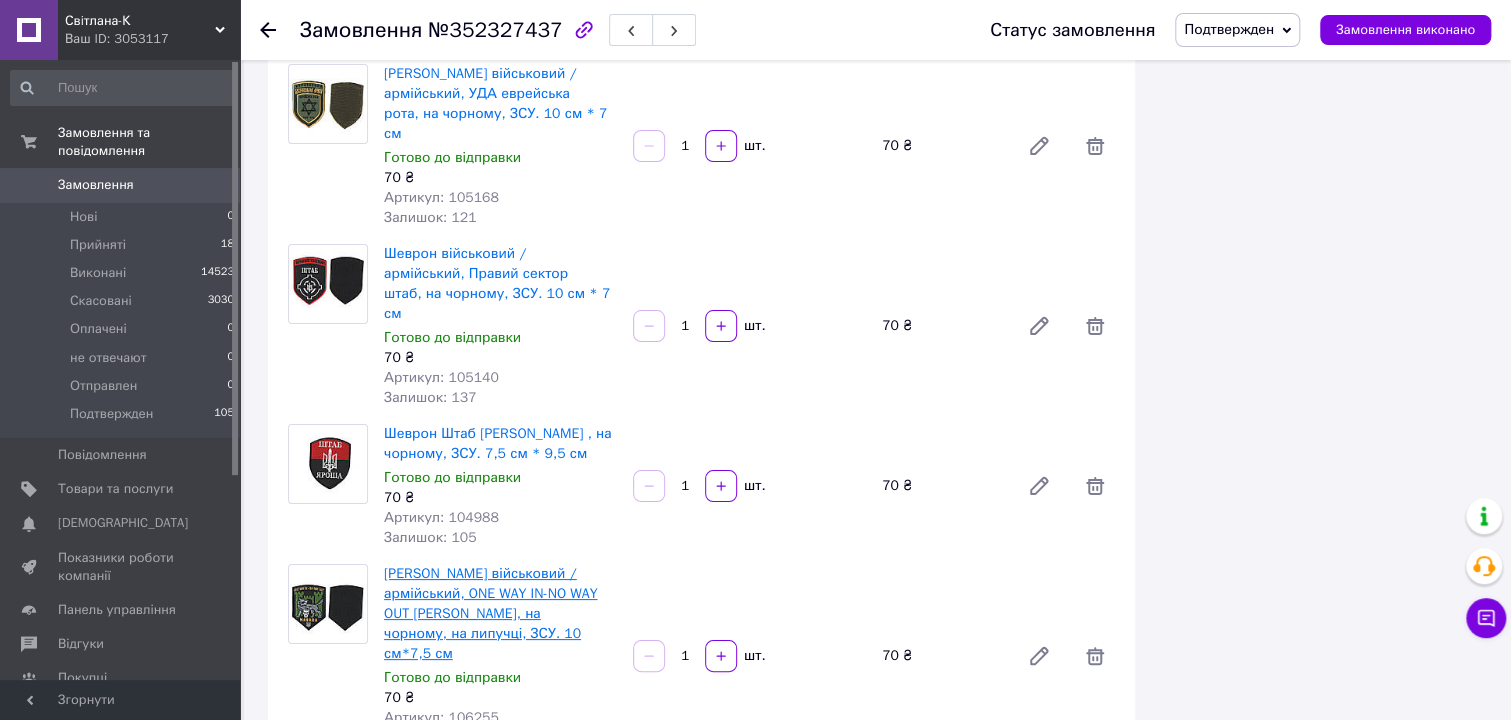click on "Шеврон військовий / армійський, ONE WAY IN-NO WAY OUT MASADA, на чорному, на липучці, ЗСУ. 10 см*7,5 см" at bounding box center (490, 613) 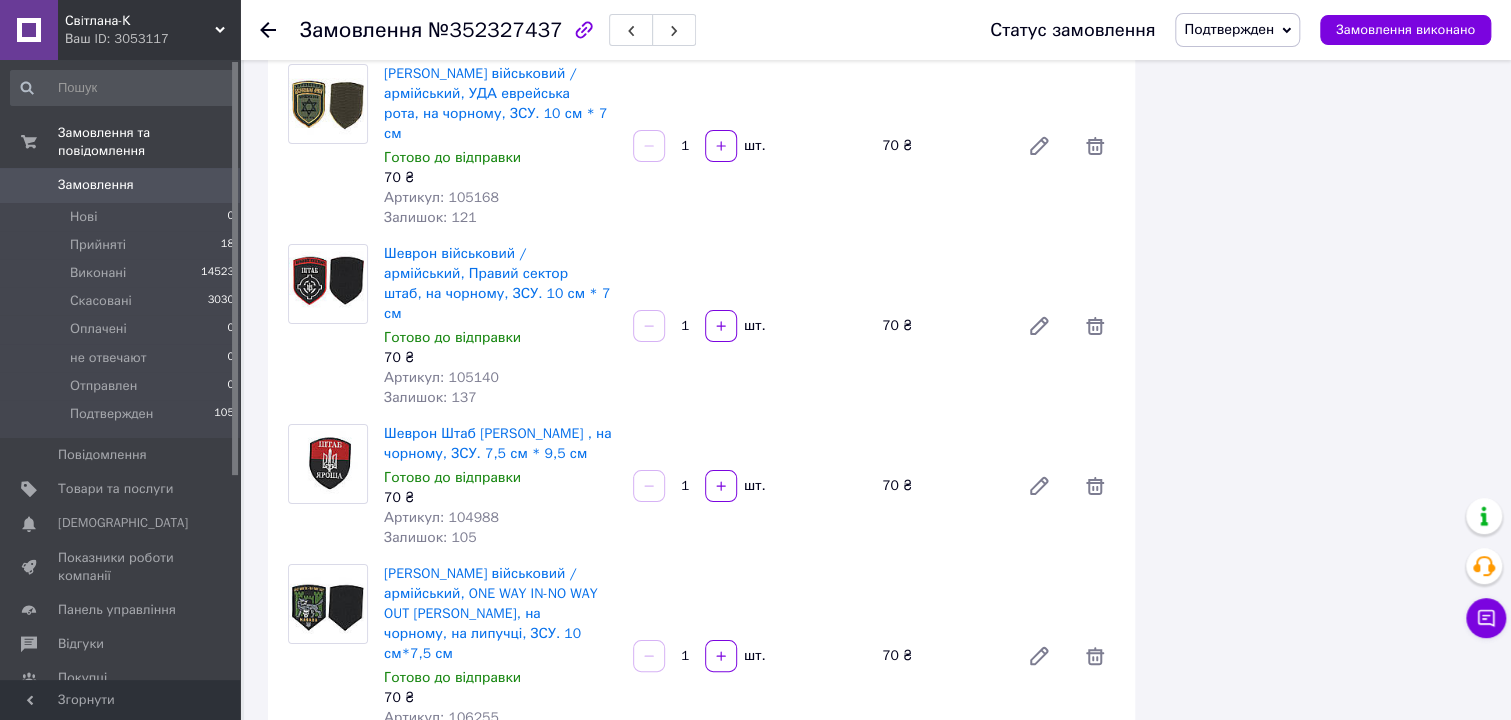 click on "Шеврон військовий / армійський,  Якщо не ми, на чорному, ЗСУ, діаметр  8 см" at bounding box center [480, 793] 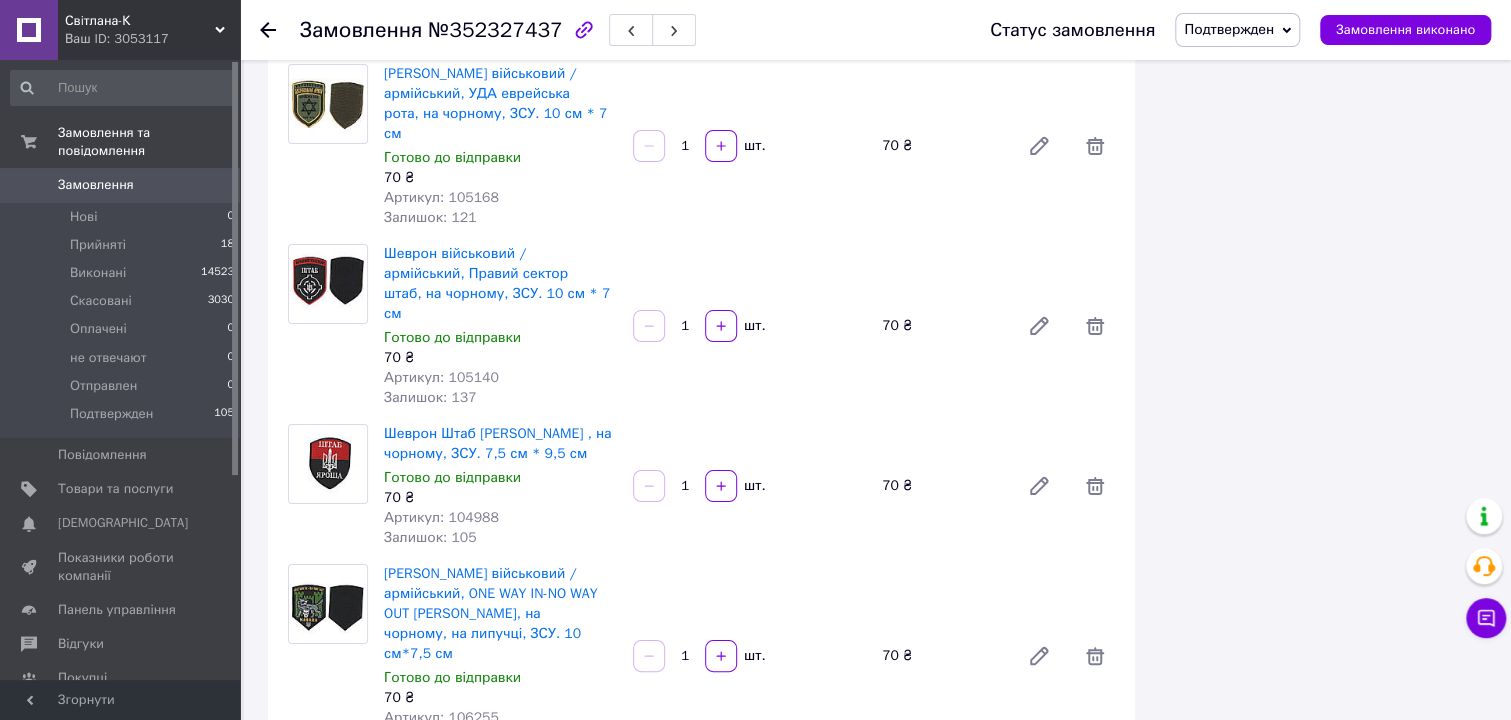 click on "Шеврон військовий / армійський, бойовий щур, на чорному, ЗСУ. 7,5 см * 10 см" at bounding box center (497, 953) 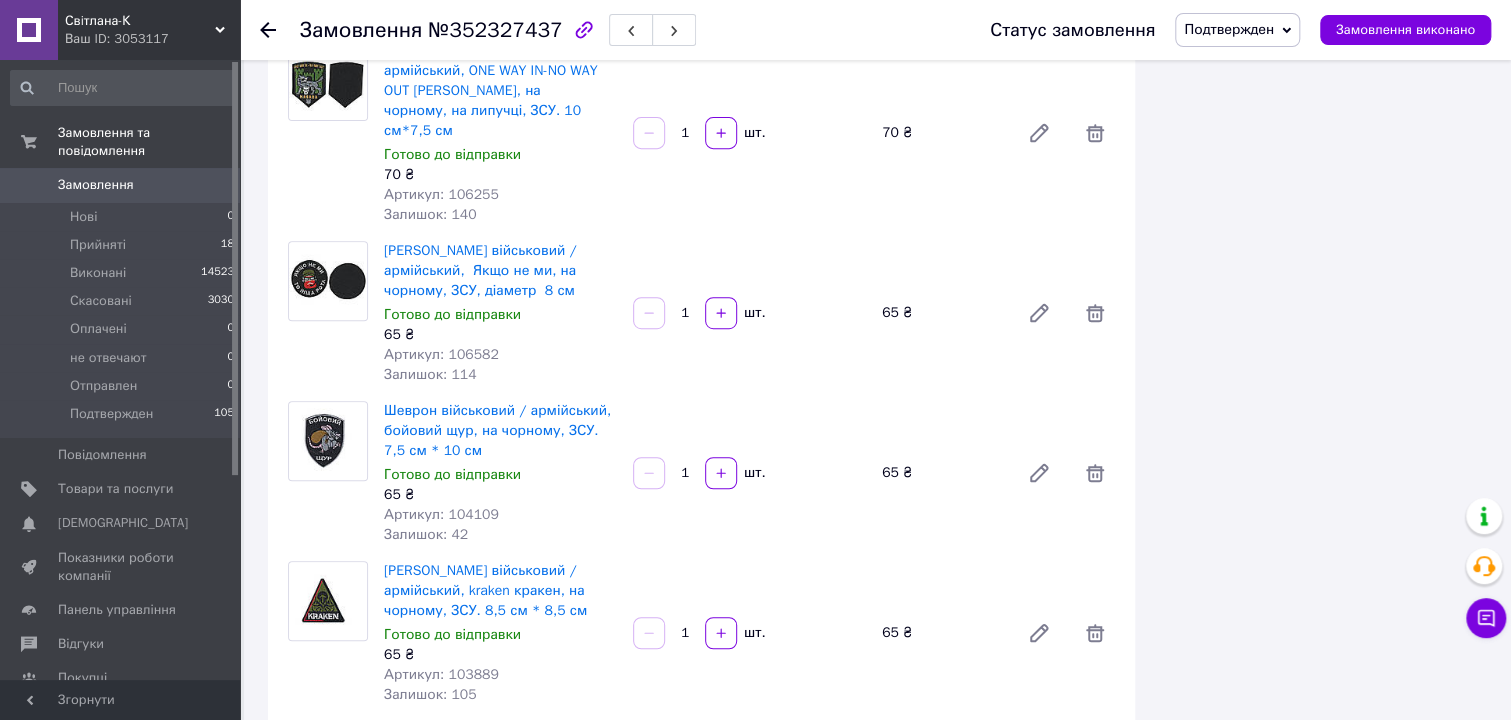 scroll, scrollTop: 4272, scrollLeft: 0, axis: vertical 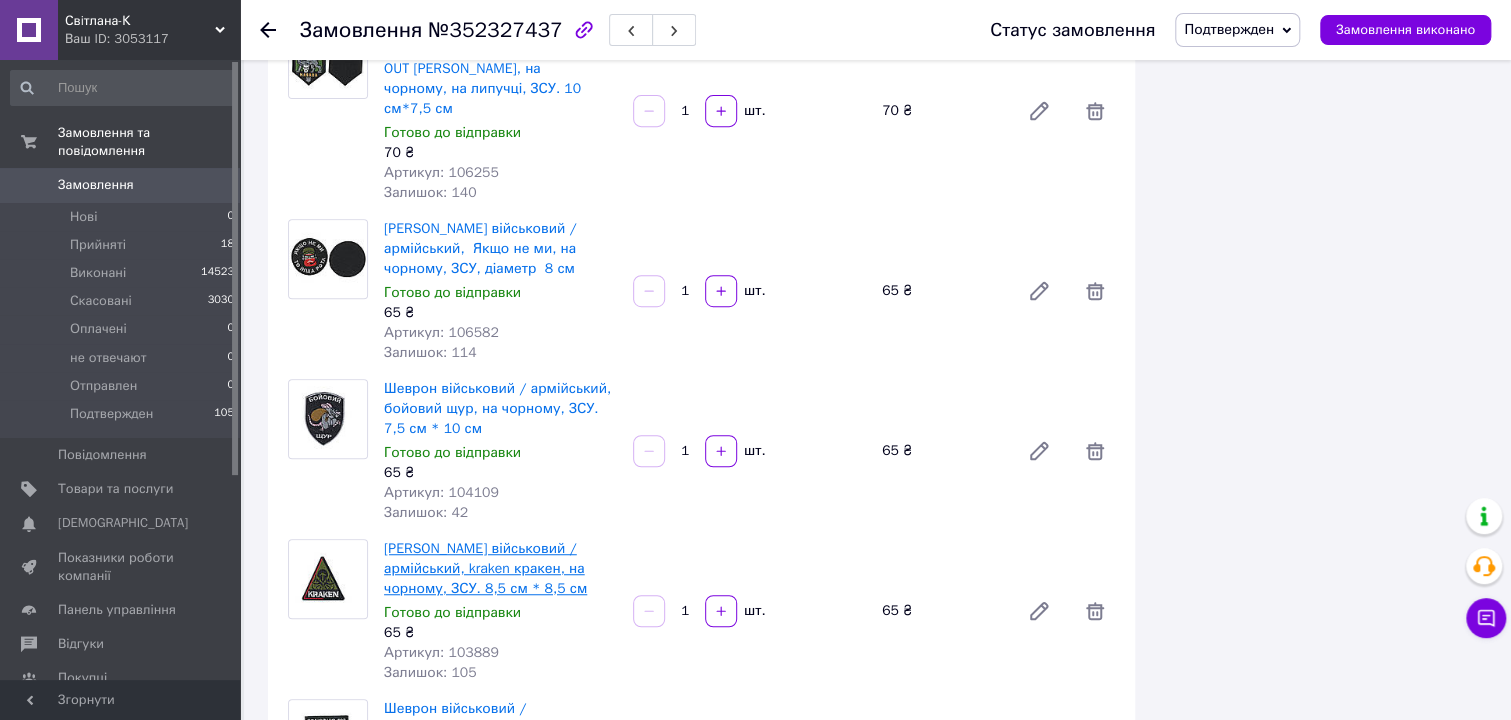 click on "Шеврон військовий / армійський, kraken кракен, на чорному, ЗСУ. 8,5 см * 8,5 см" at bounding box center [485, 568] 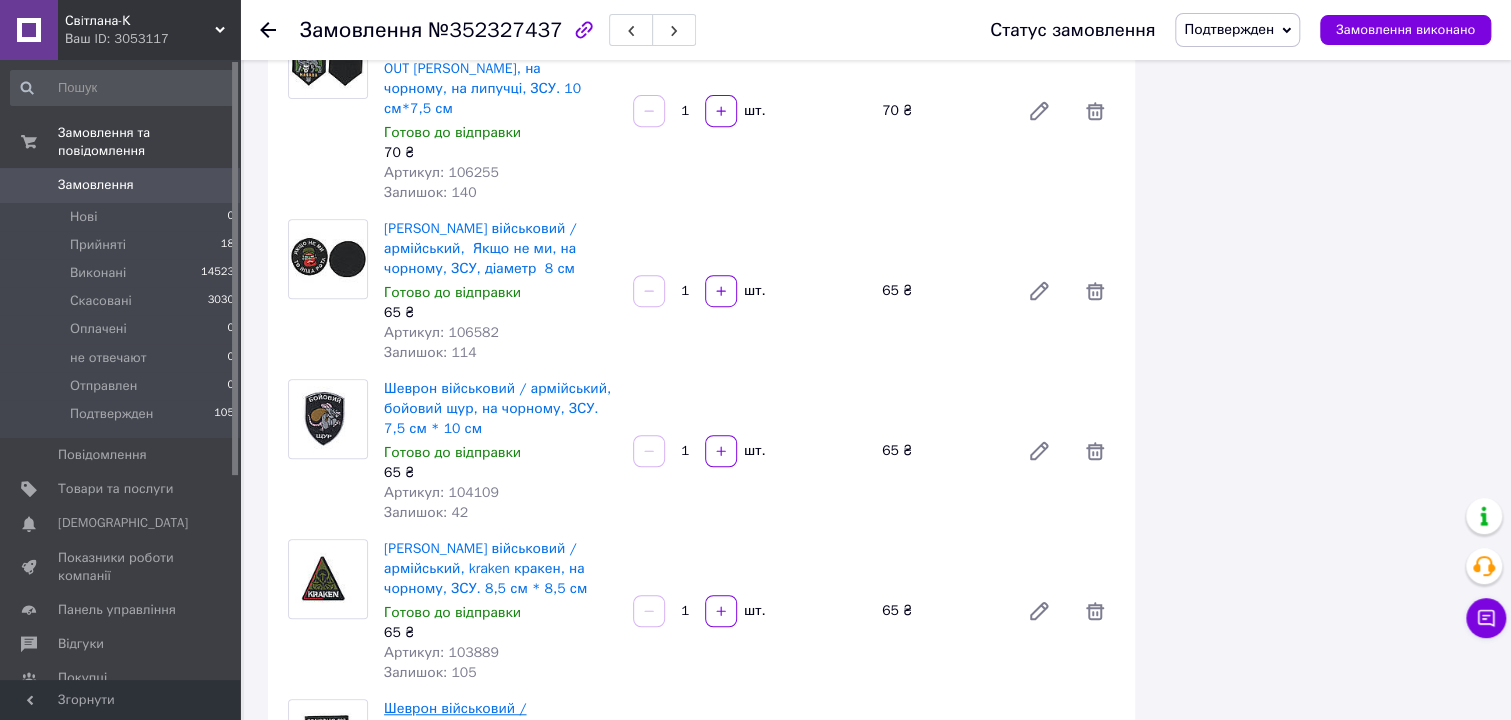 click on "Шеврон військовий / армійський,на щиті евакуація полеглих, на липучці, на чорному, ЗСУ. 8 см * 7 см" at bounding box center (500, 738) 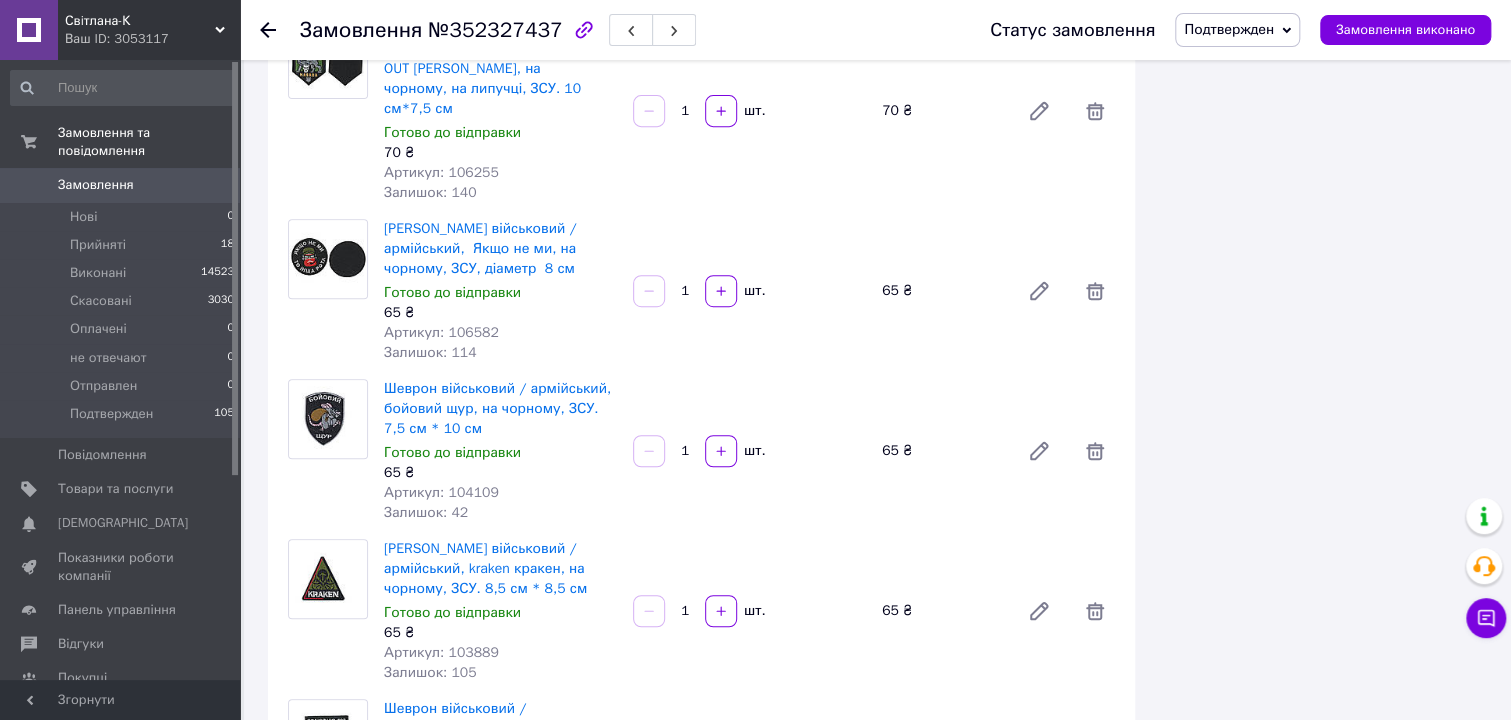 click on "Шеврон військовий / армійський, Samosud team (Команда самосуда), на чорному, ЗСУ. діаметр 8 см" at bounding box center [497, 918] 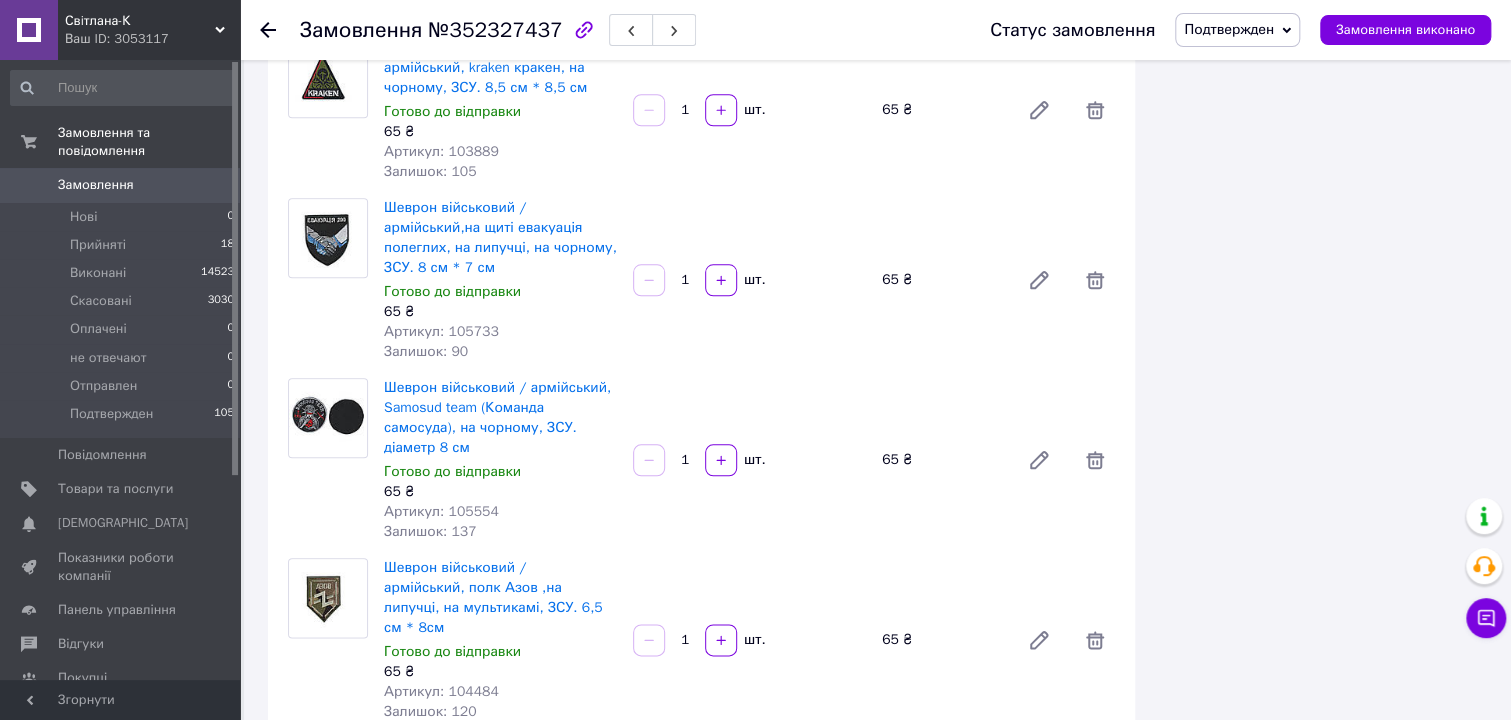 scroll, scrollTop: 4818, scrollLeft: 0, axis: vertical 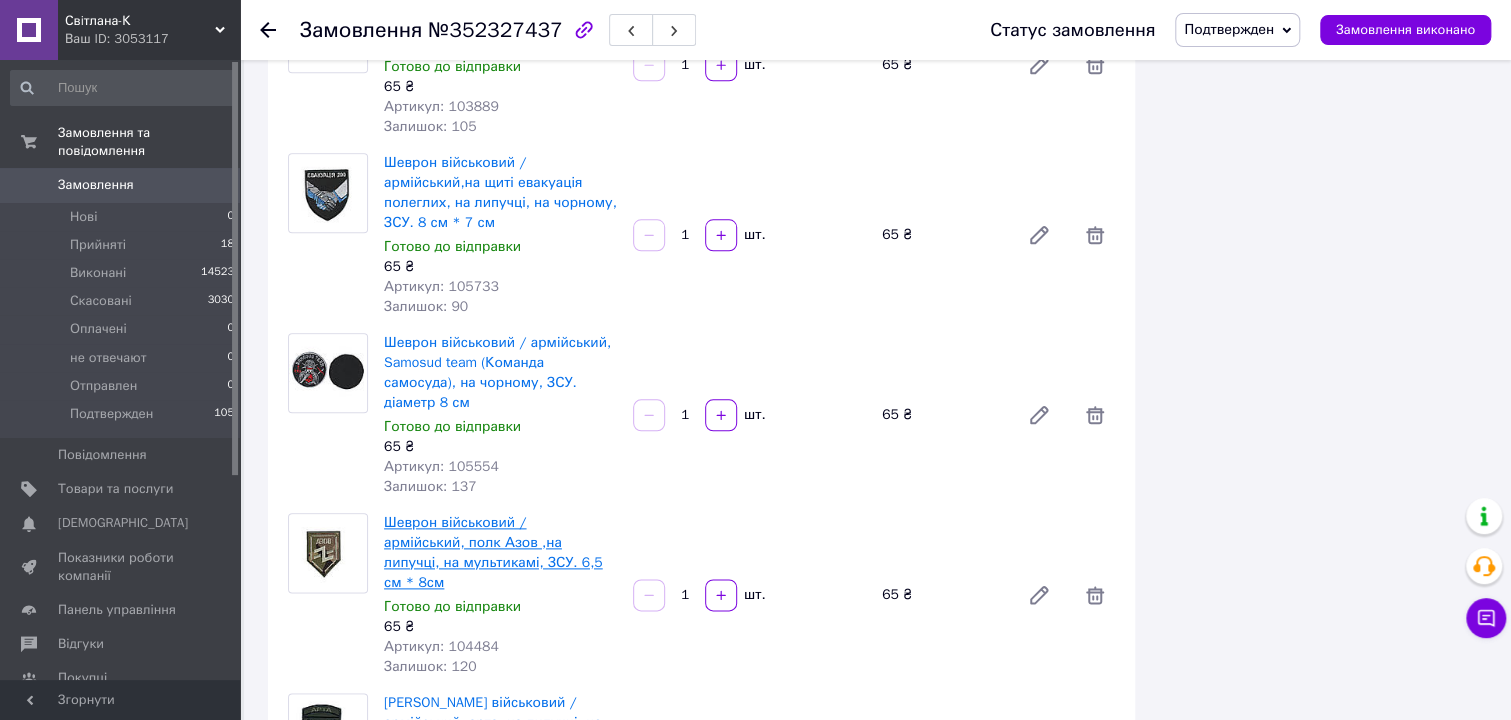 click on "Шеврон військовий / армійський, полк Азов ,на липучці, на мультикамі, ЗСУ. 6,5 см * 8см" at bounding box center (493, 552) 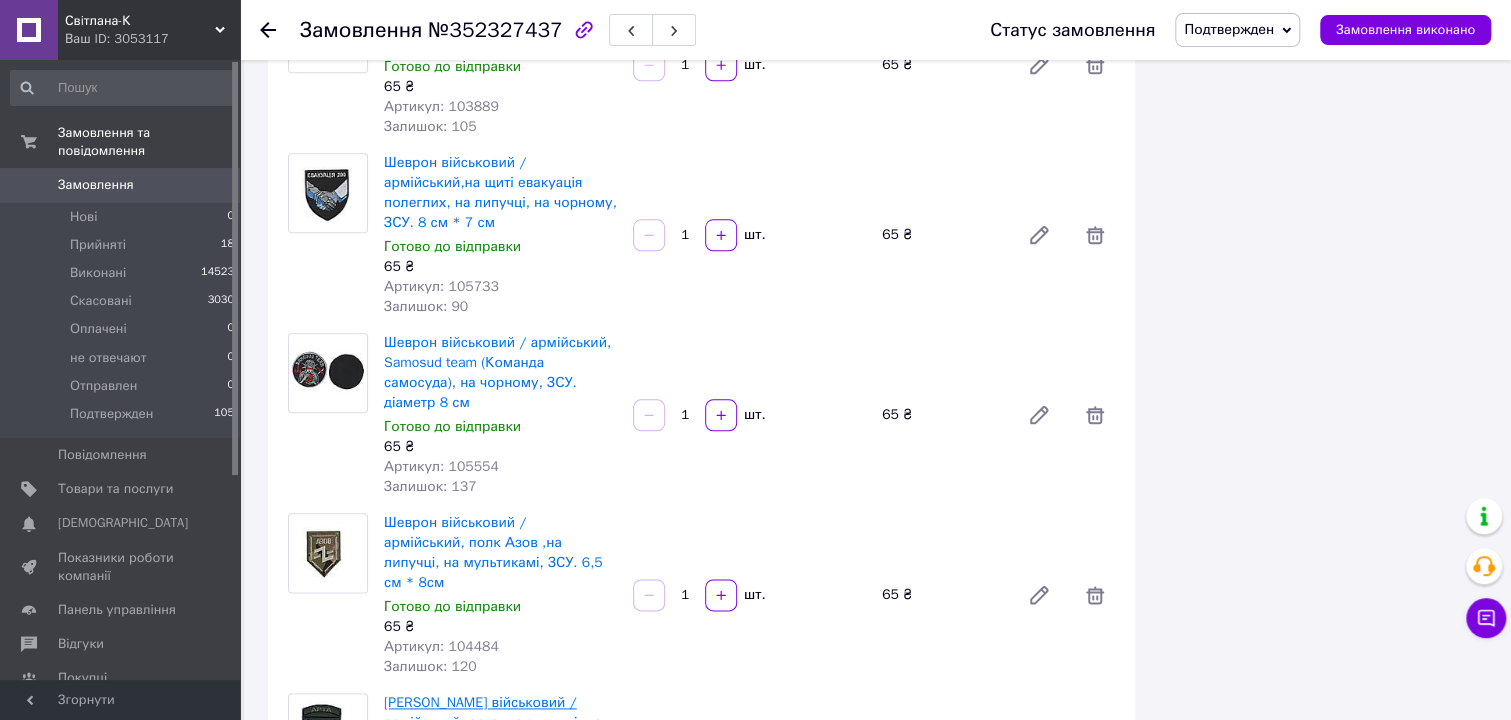 click on "Шеврон військовий / армійський, арта, на липучці, на  оливці, ЗСУ. 10 см * 7 см" at bounding box center (492, 722) 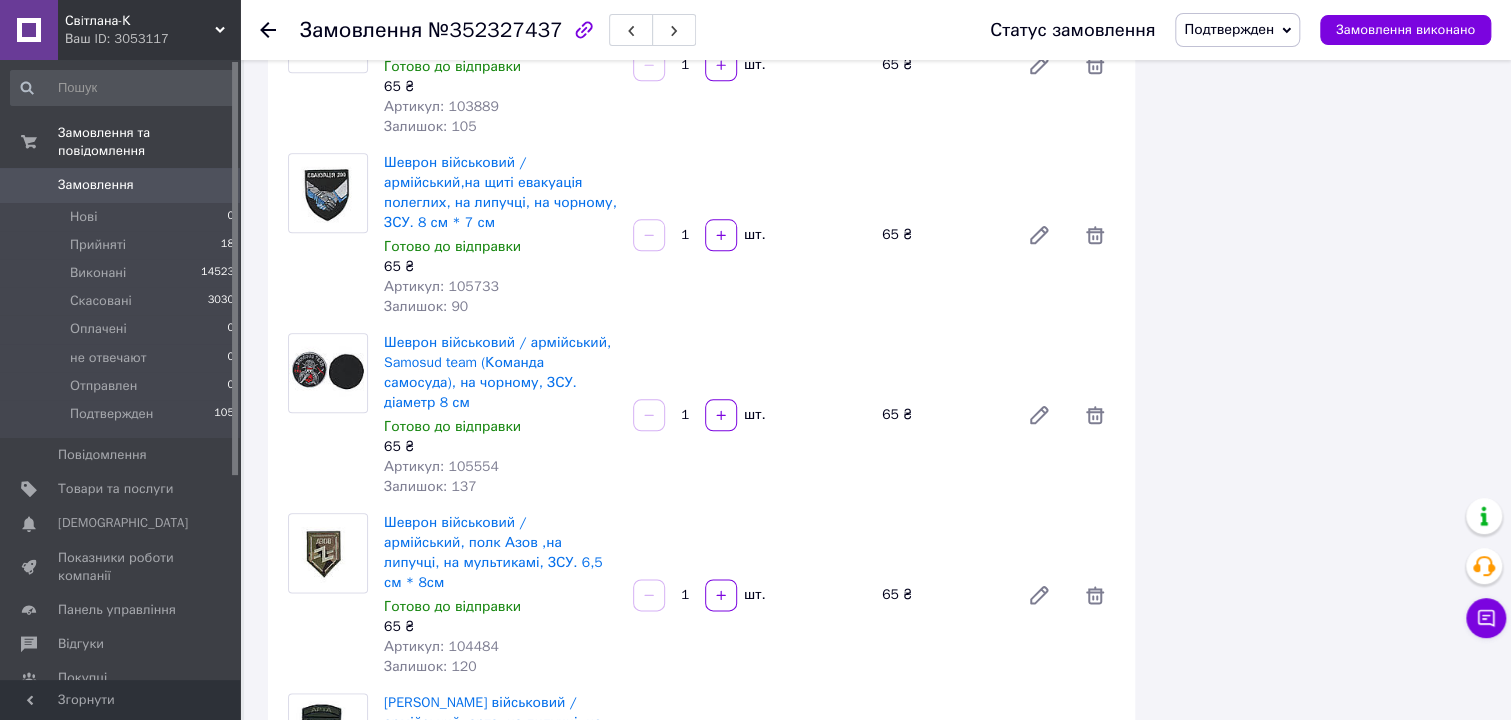 click on "Шеврон військовий / армійський, Капелан, на бежевому, на липучці, ЗСУ. 10,5 см*7,5 см" at bounding box center (493, 892) 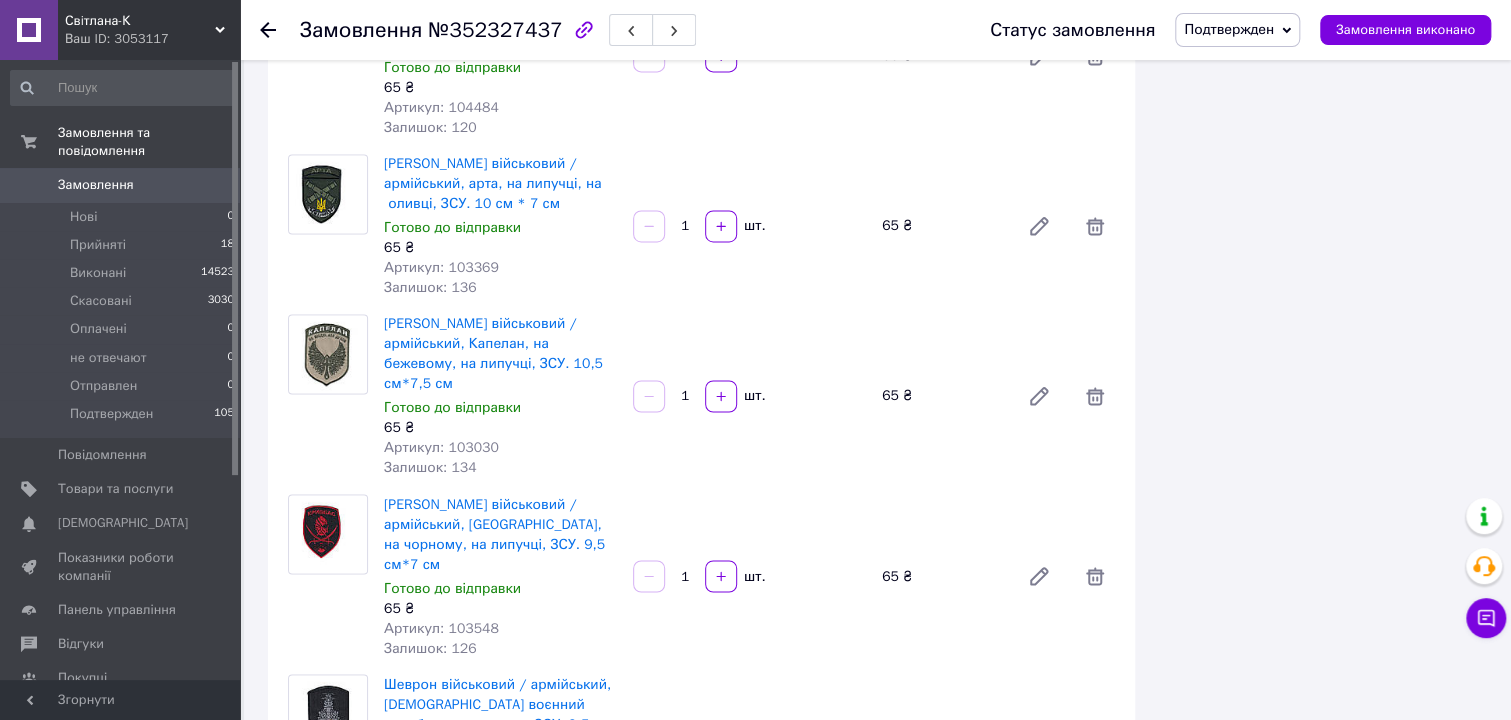 scroll, scrollTop: 5363, scrollLeft: 0, axis: vertical 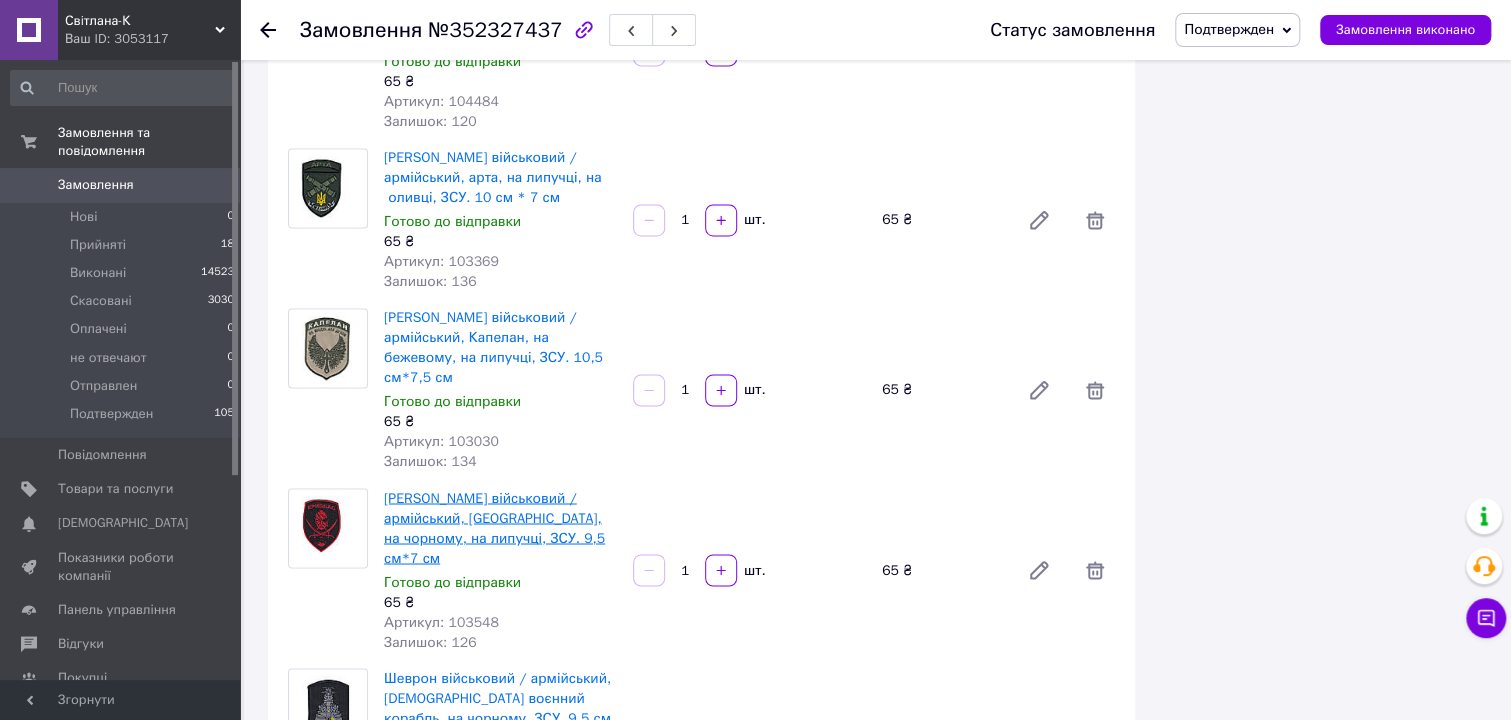 click on "Шеврон військовий / армійський, Кривбас, на чорному, на липучці, ЗСУ. 9,5 см*7 см" at bounding box center (494, 527) 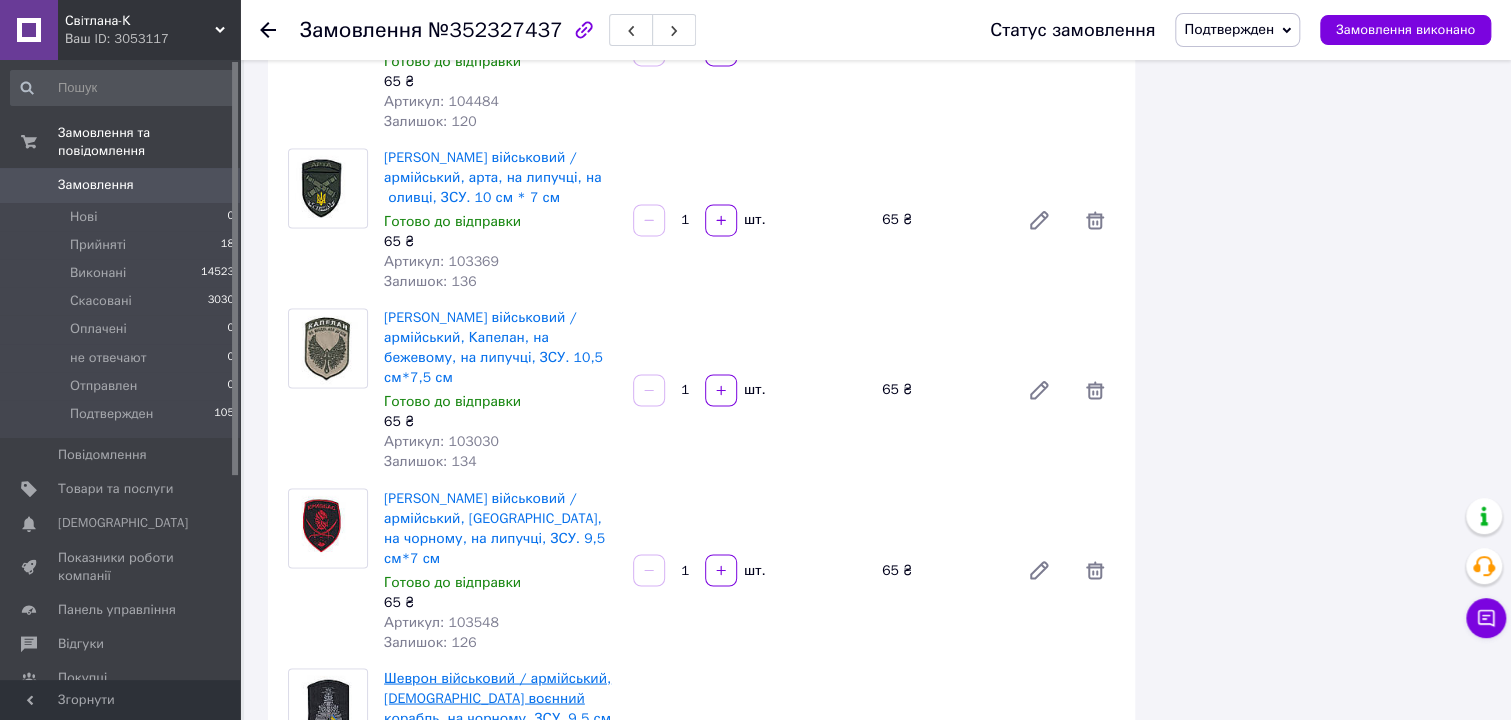click on "Шеврон військовий / армійський, русскій воєнний корабль, на чорному, ЗСУ. 9,5 см * 7 см" at bounding box center (497, 707) 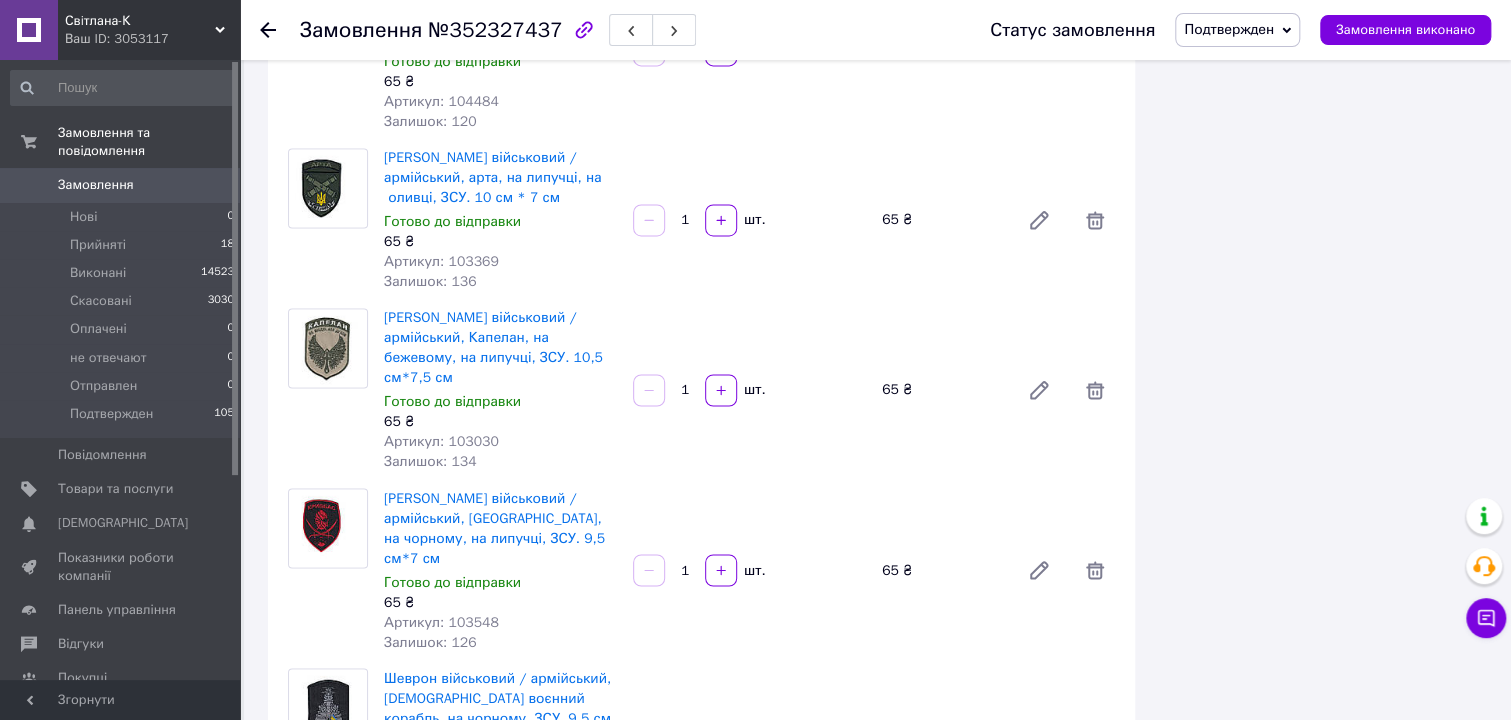 click on "Шеврон військовий / армійський, привид Києва, на чорному, на липучці, ЗСУ. 8 см*9 см" at bounding box center (497, 887) 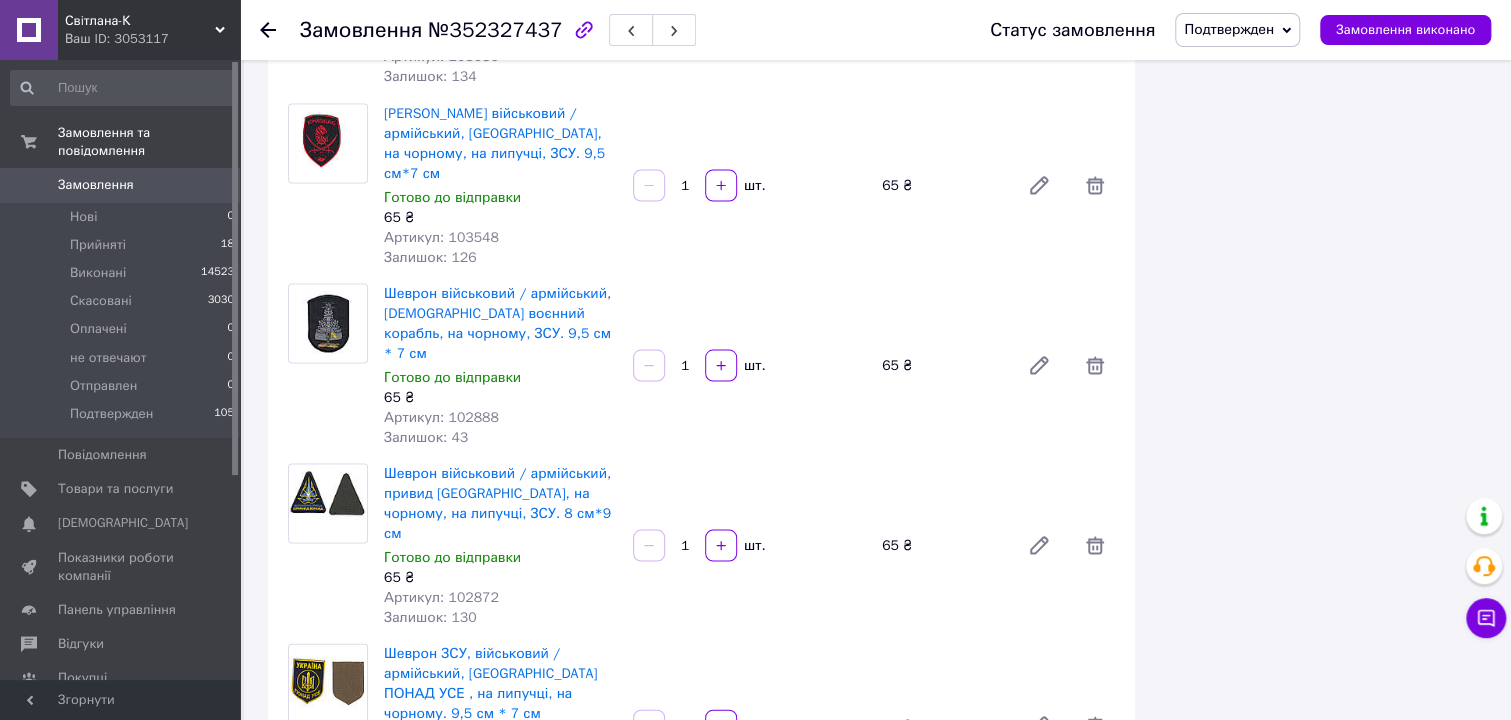 scroll, scrollTop: 5817, scrollLeft: 0, axis: vertical 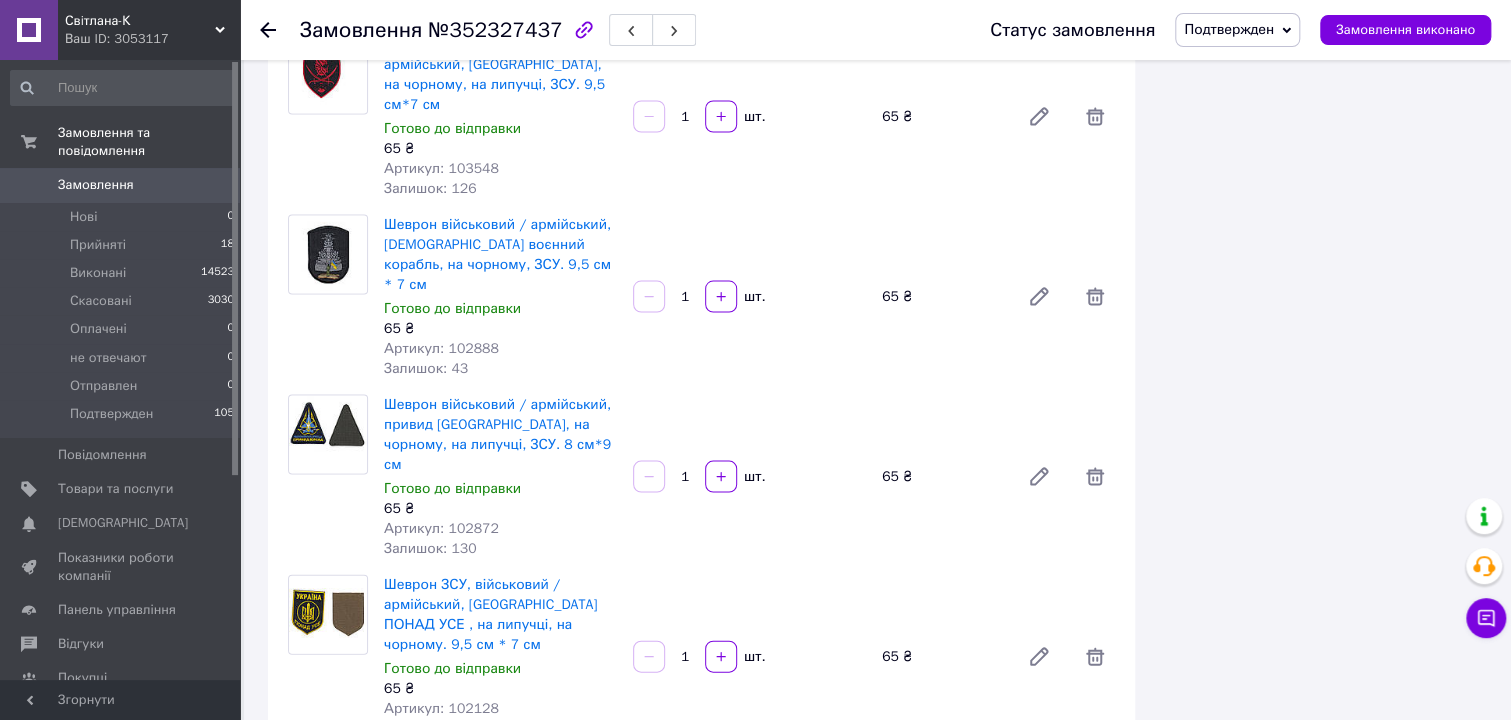 click on "Шеврон військовий / армійський,на щиті евакуація полеглих, на липучці, олива, ЗСУ. 9 см * 7 см" at bounding box center (498, 793) 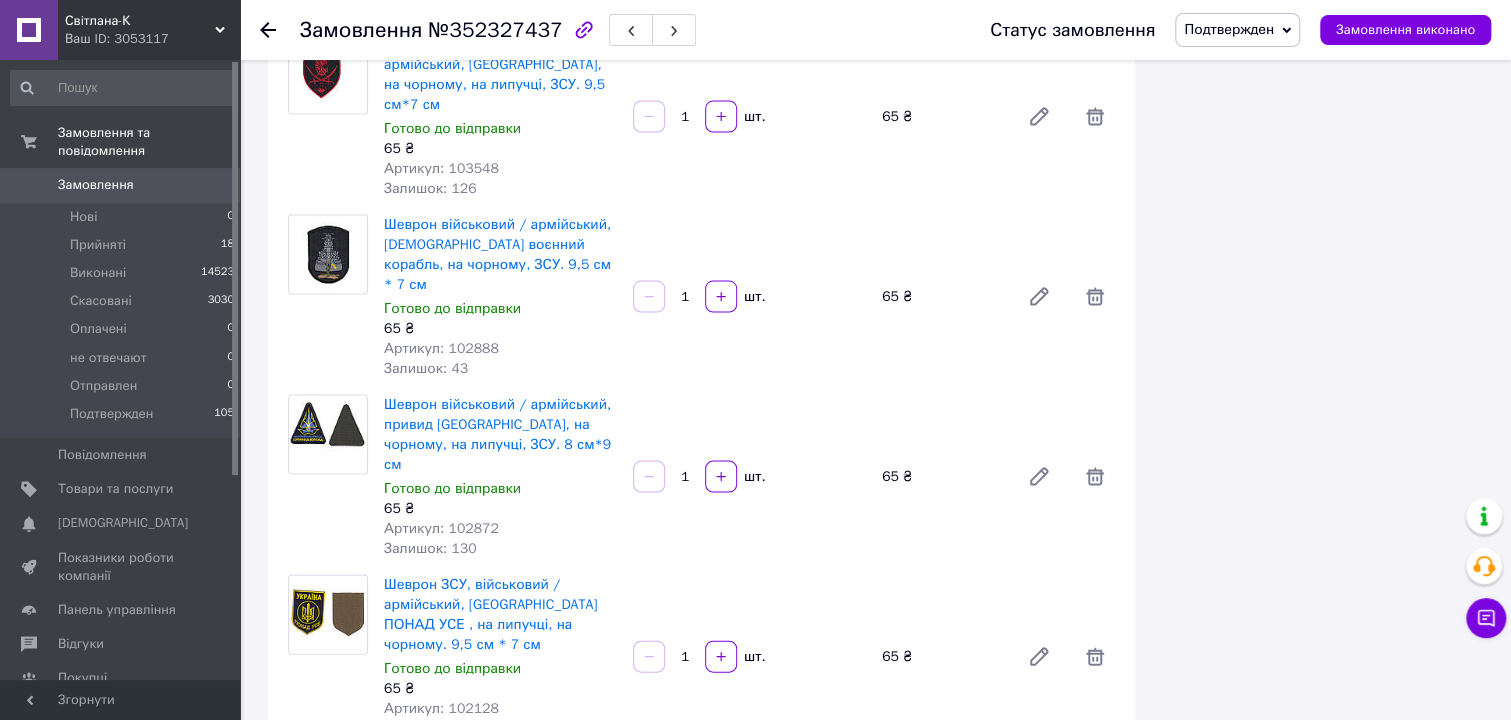 click on "Шеврон військовий / армійський, 11 батальйон Київська Русь, на оливці, на липучці, ЗСУ. 8,5 см*7,5 см" at bounding box center (497, 973) 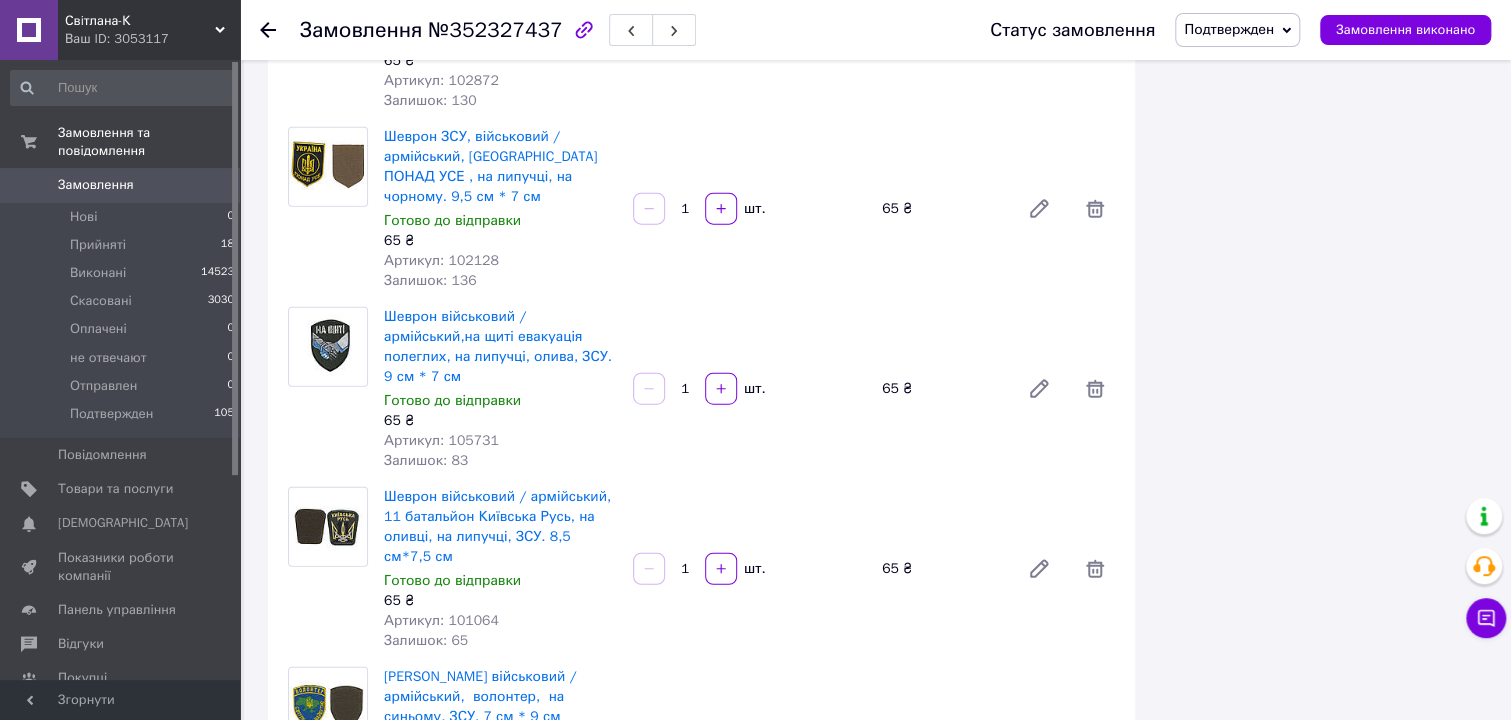 scroll, scrollTop: 6272, scrollLeft: 0, axis: vertical 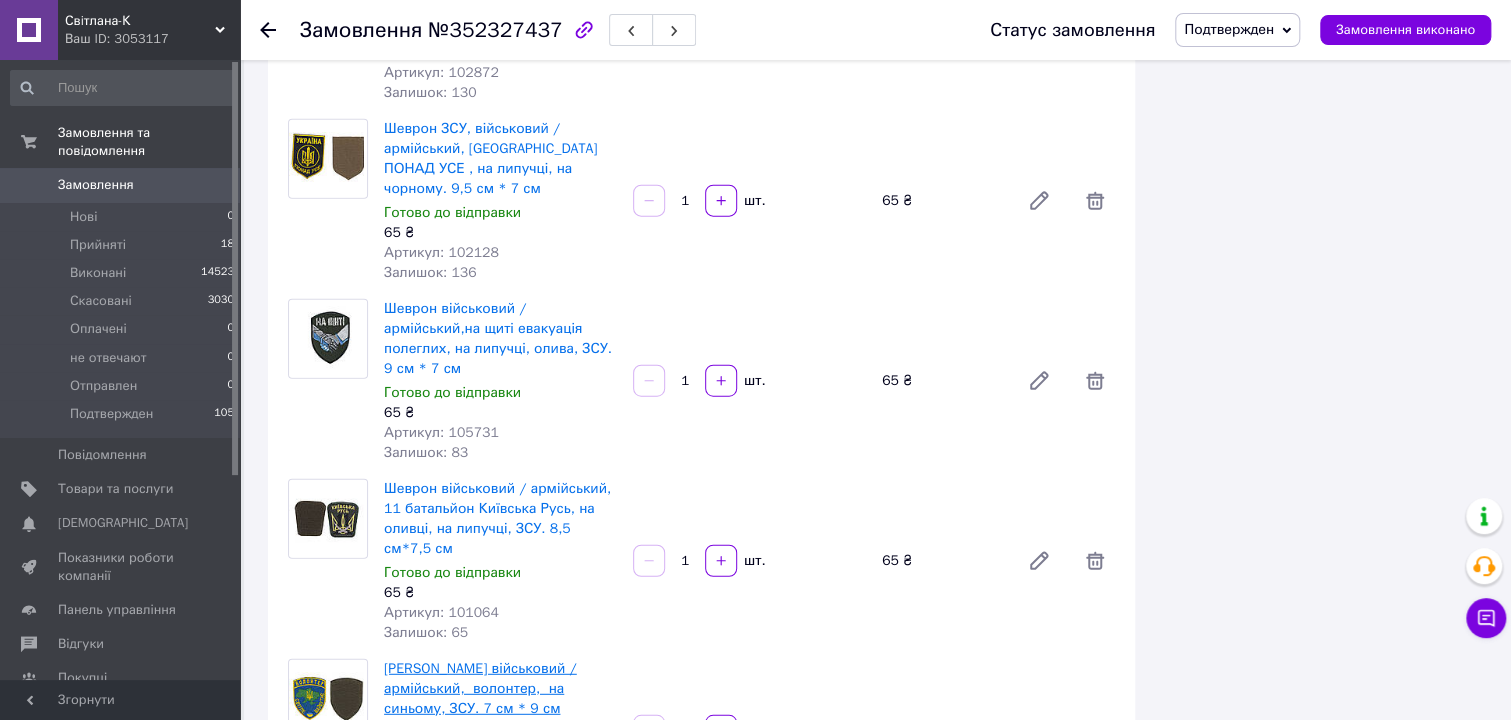 click on "Шеврон військовий / армійський,  волонтер,  на синьому, ЗСУ. 7 см * 9 см" at bounding box center (480, 688) 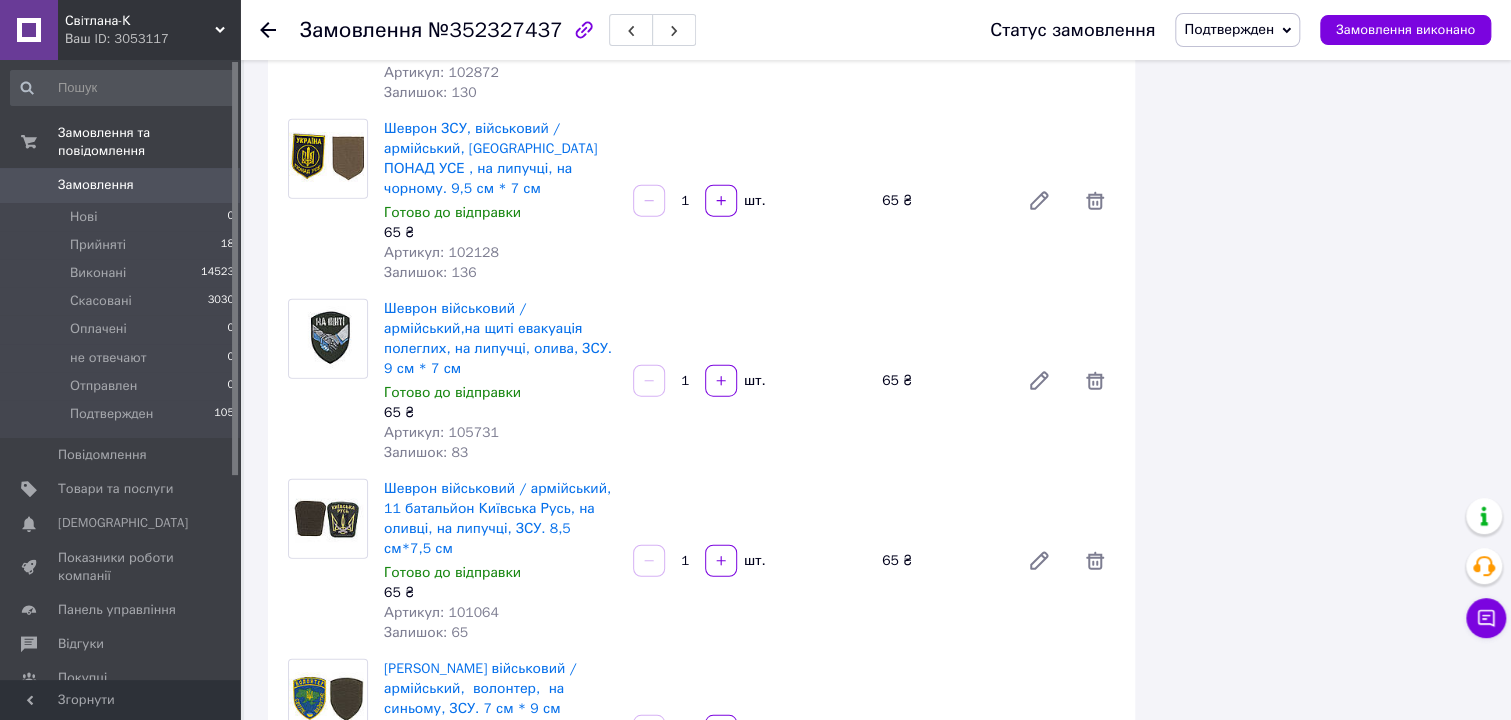 click on "Шеврон військовий / армійський,на щиті евакуація полеглих, на липучці, на чорному, ЗСУ. 8 см * 7 см" at bounding box center (500, 858) 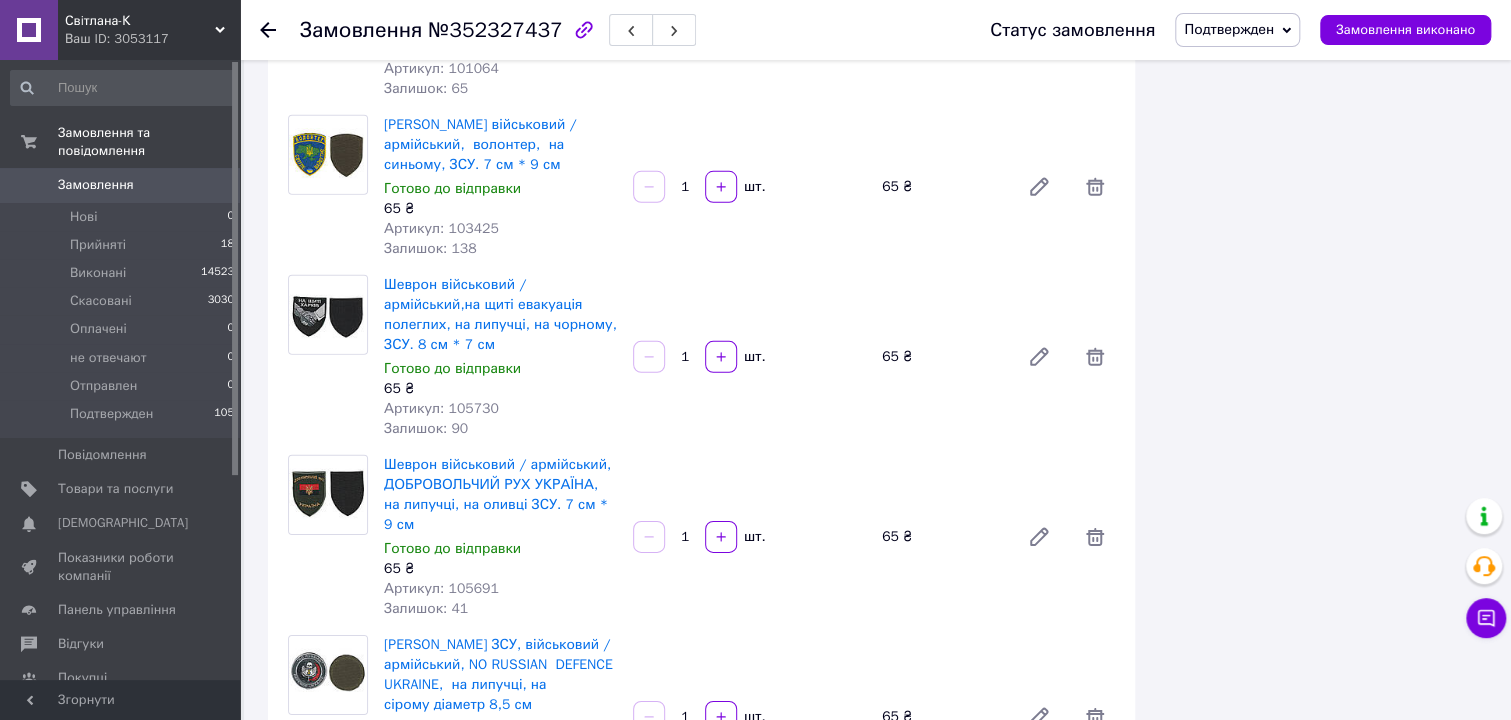 scroll, scrollTop: 6818, scrollLeft: 0, axis: vertical 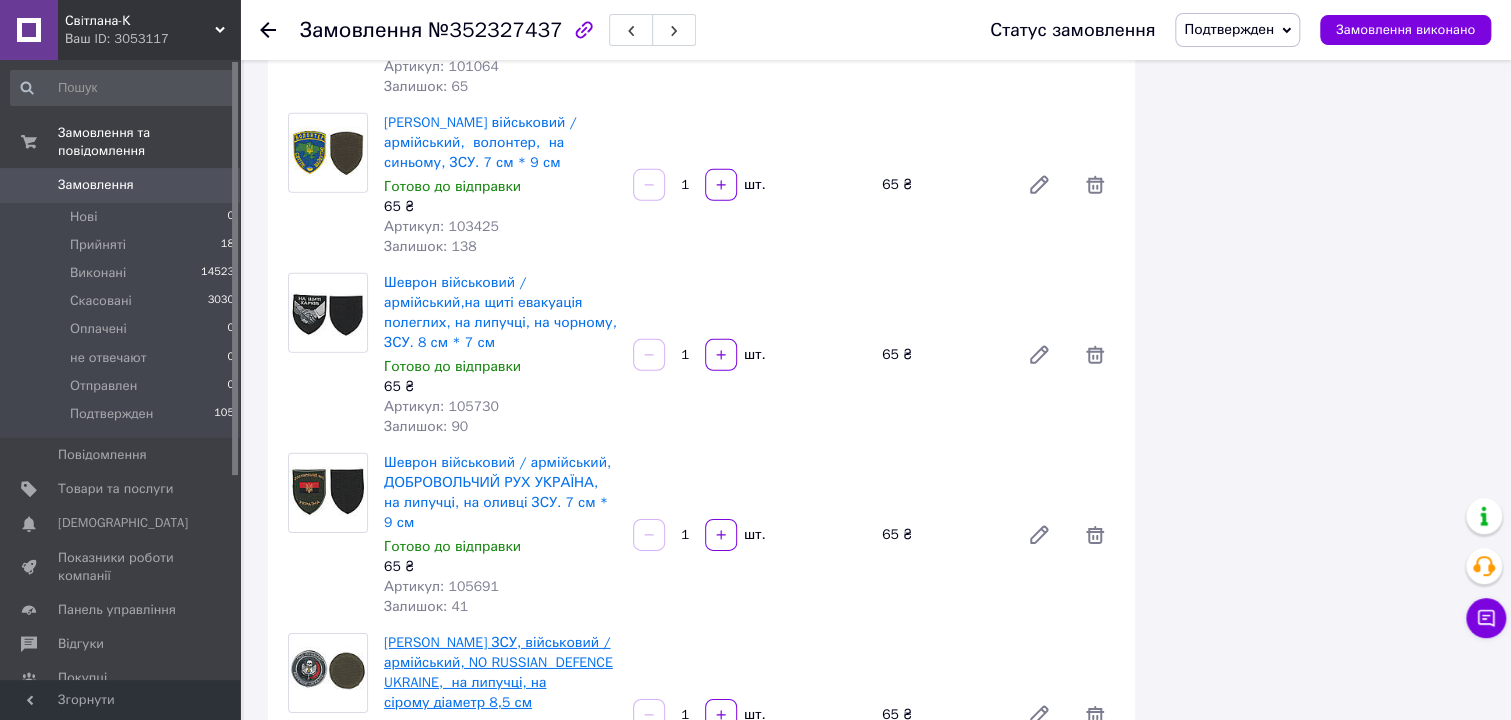 click on "Шеврон ЗСУ, військовий / армійський, NO RUSSIAN  DEFENCE UKRAINE,  на липучці, на сірому діаметр 8,5 см" at bounding box center (498, 672) 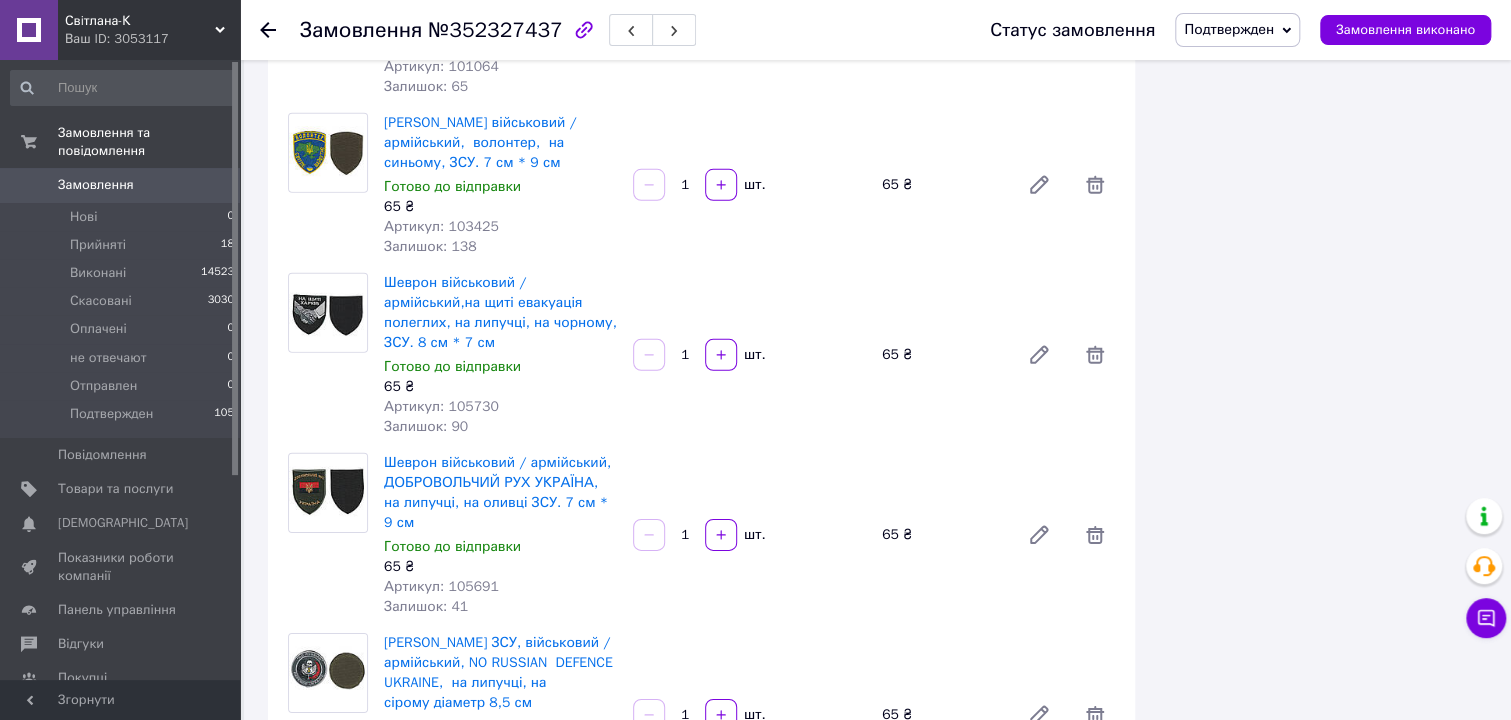 click on "Шеврон військовий / армійський,  волонтер,  на чорному, ЗСУ. 7 см * 9 см" at bounding box center (480, 842) 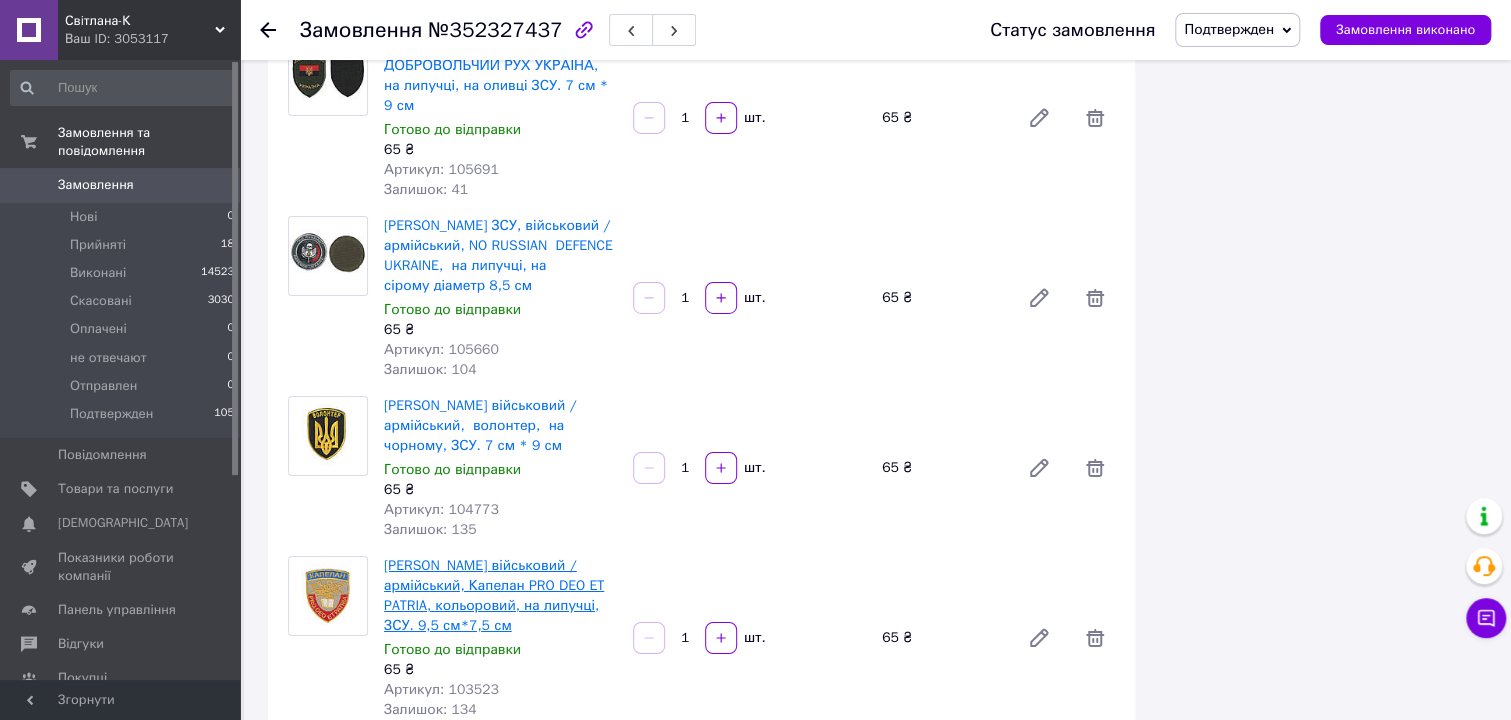 scroll, scrollTop: 7363, scrollLeft: 0, axis: vertical 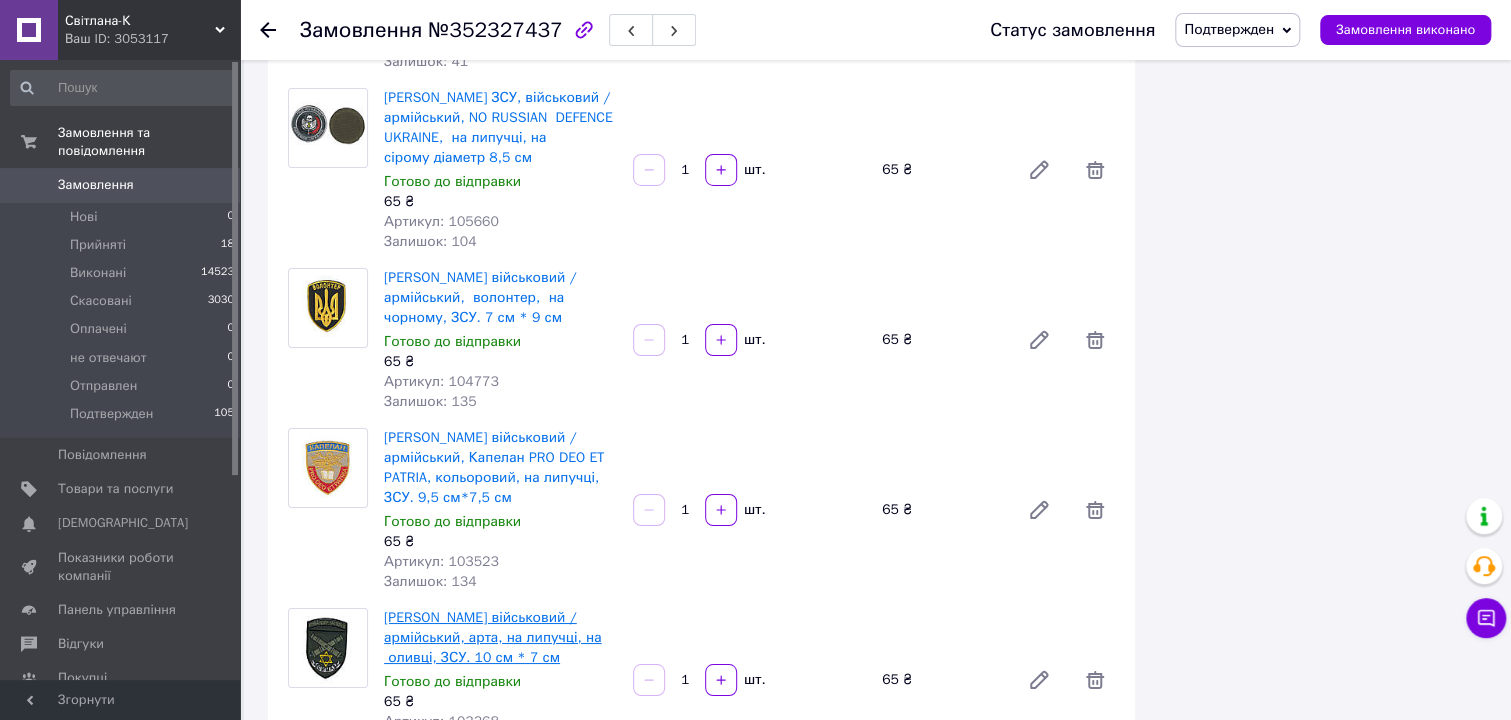 click on "Шеврон військовий / армійський, арта, на липучці, на  оливці, ЗСУ. 10 см * 7 см" at bounding box center (492, 637) 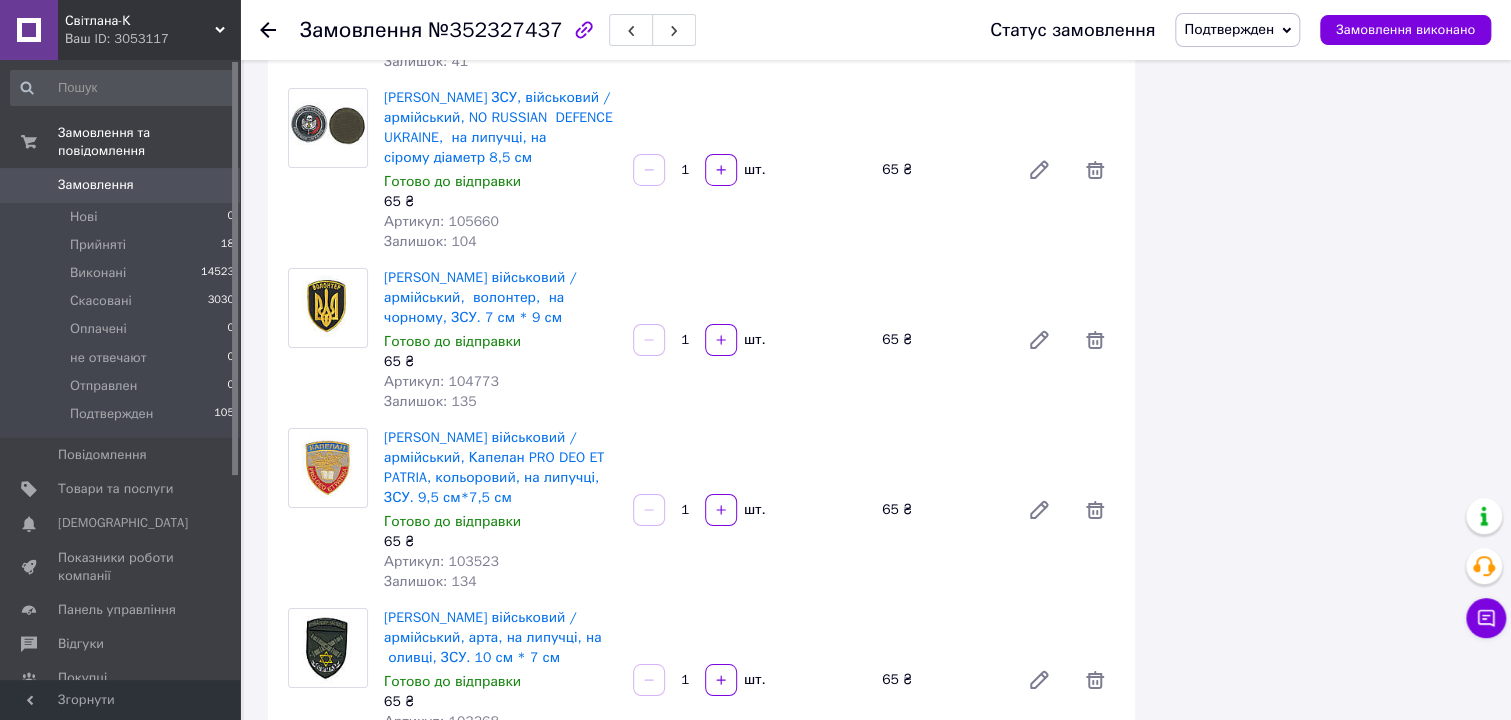click on "Шеврон ЗСУ, військовий / армійський,24 ОШБ АЙДАР МО України, на чорному,  на липучці, 8 см * 9,5 см" at bounding box center (497, 817) 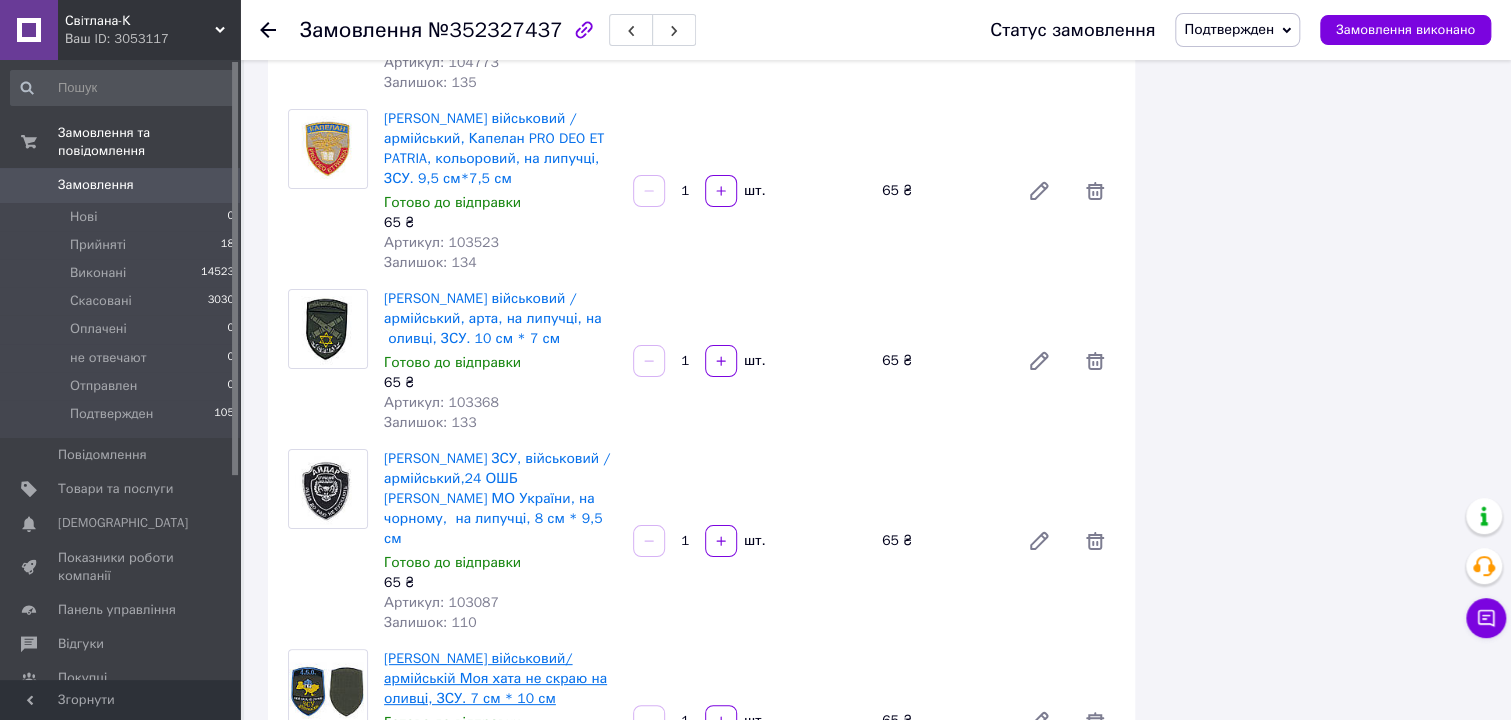 scroll, scrollTop: 7818, scrollLeft: 0, axis: vertical 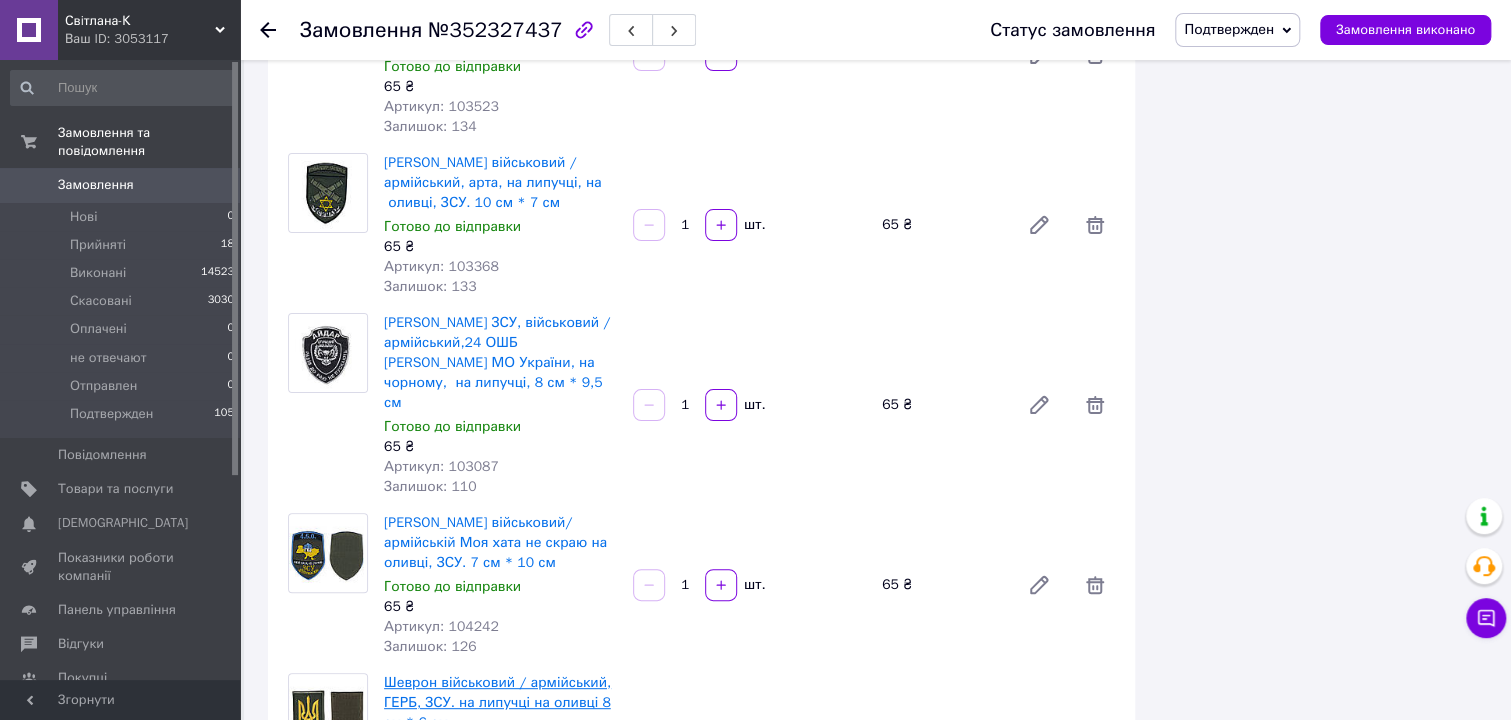 click on "Шеврон військовий / армійський, ГЕРБ, ЗСУ. на липучці на оливці 8 см * 6 см" at bounding box center [497, 702] 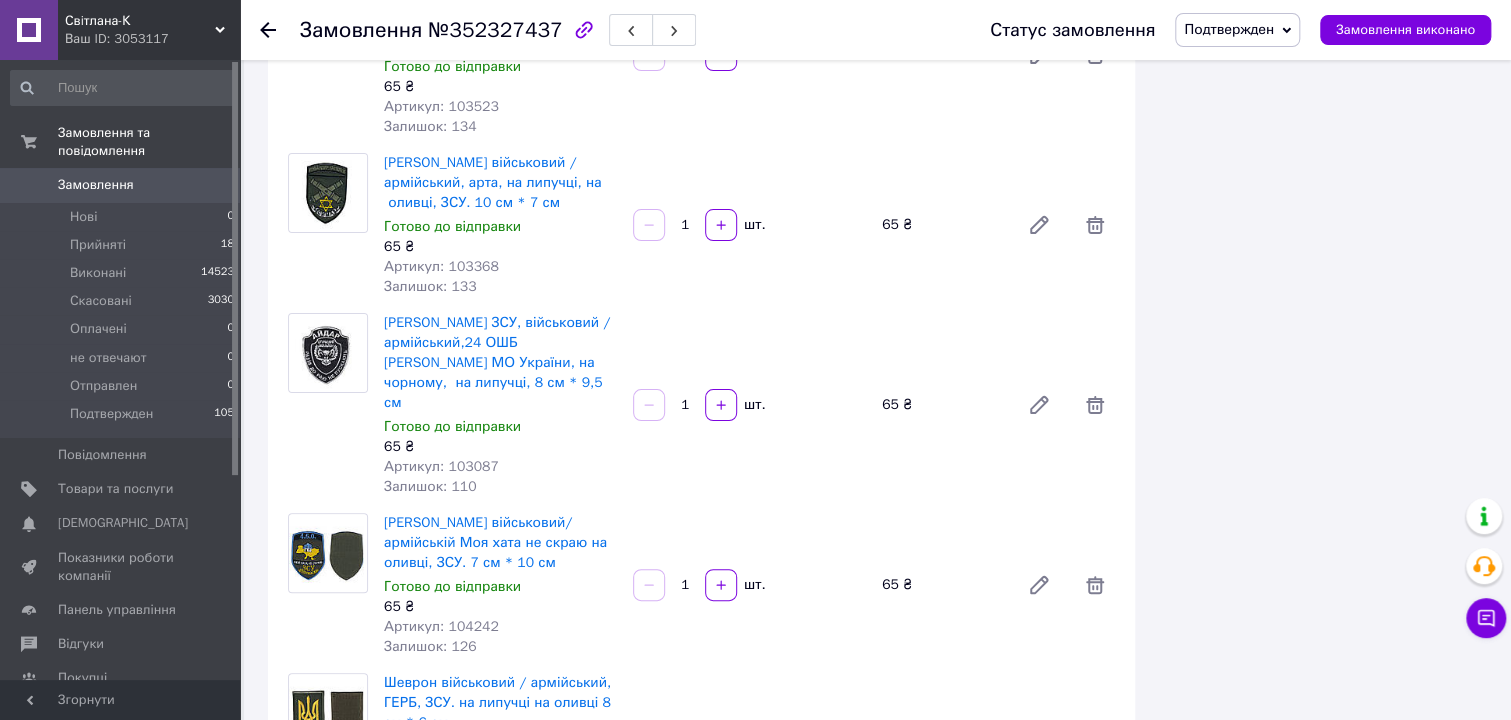 click on "Шеврон військовий / армійський, пілот дрона, на чорному, ЗСУ. 8 см * 7 см" at bounding box center [480, 862] 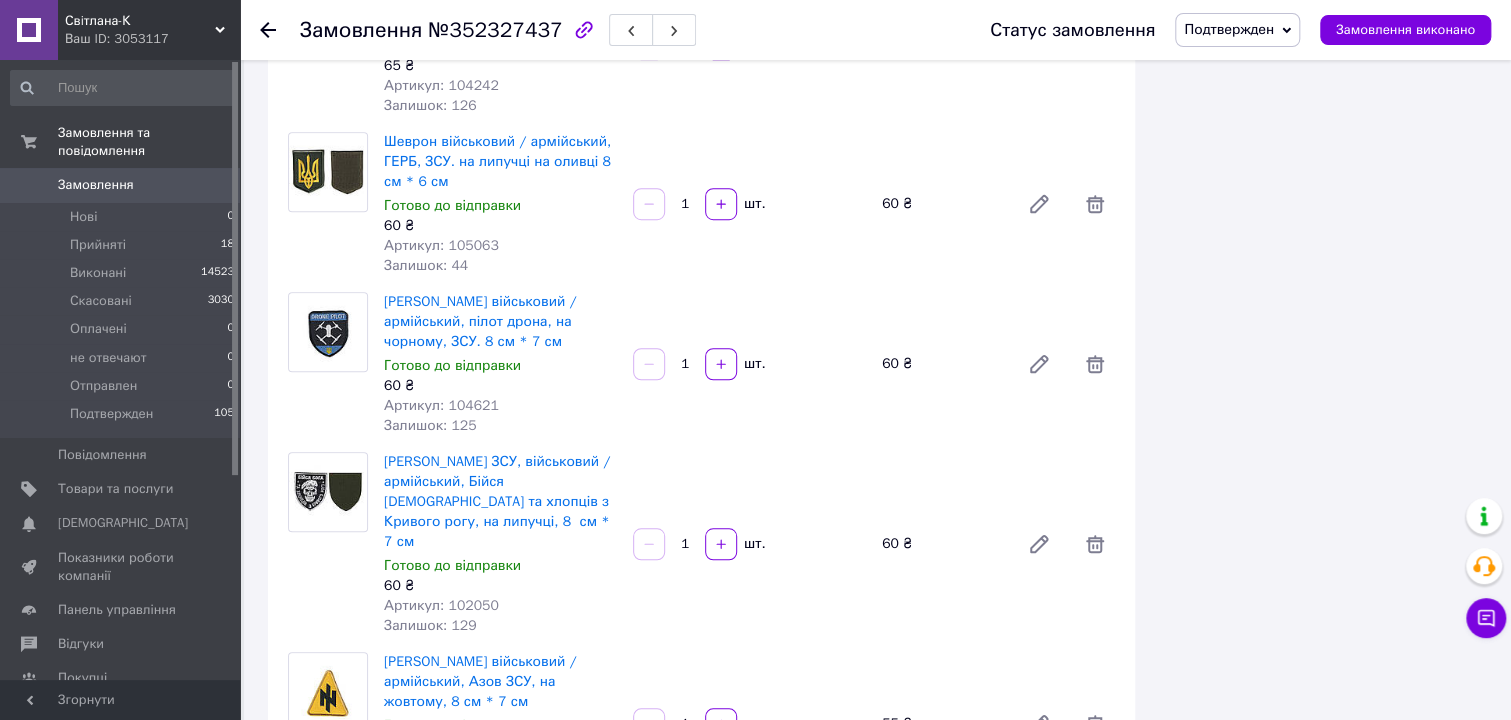 scroll, scrollTop: 8363, scrollLeft: 0, axis: vertical 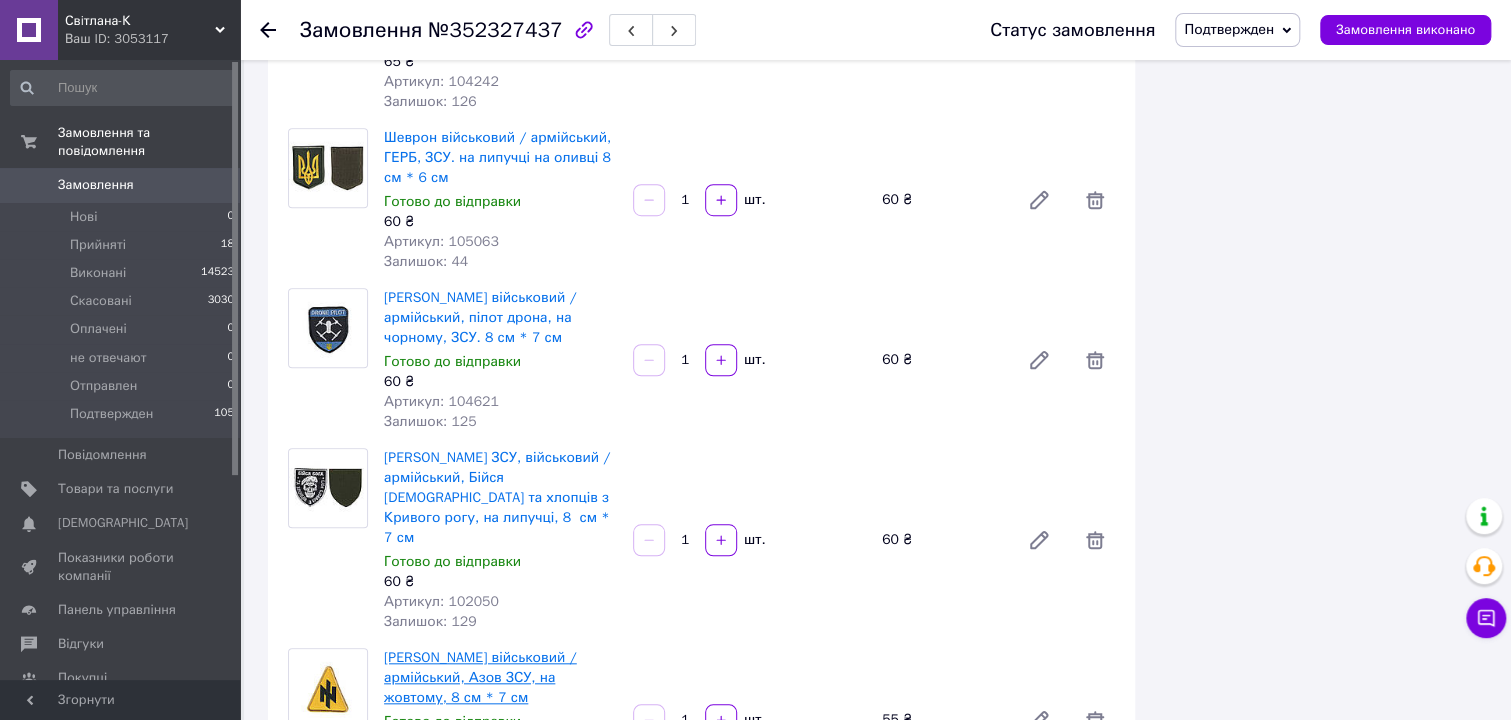 click on "Шеврон військовий / армійський, Азов ЗСУ, на жовтому, 8 см * 7 см" at bounding box center (480, 677) 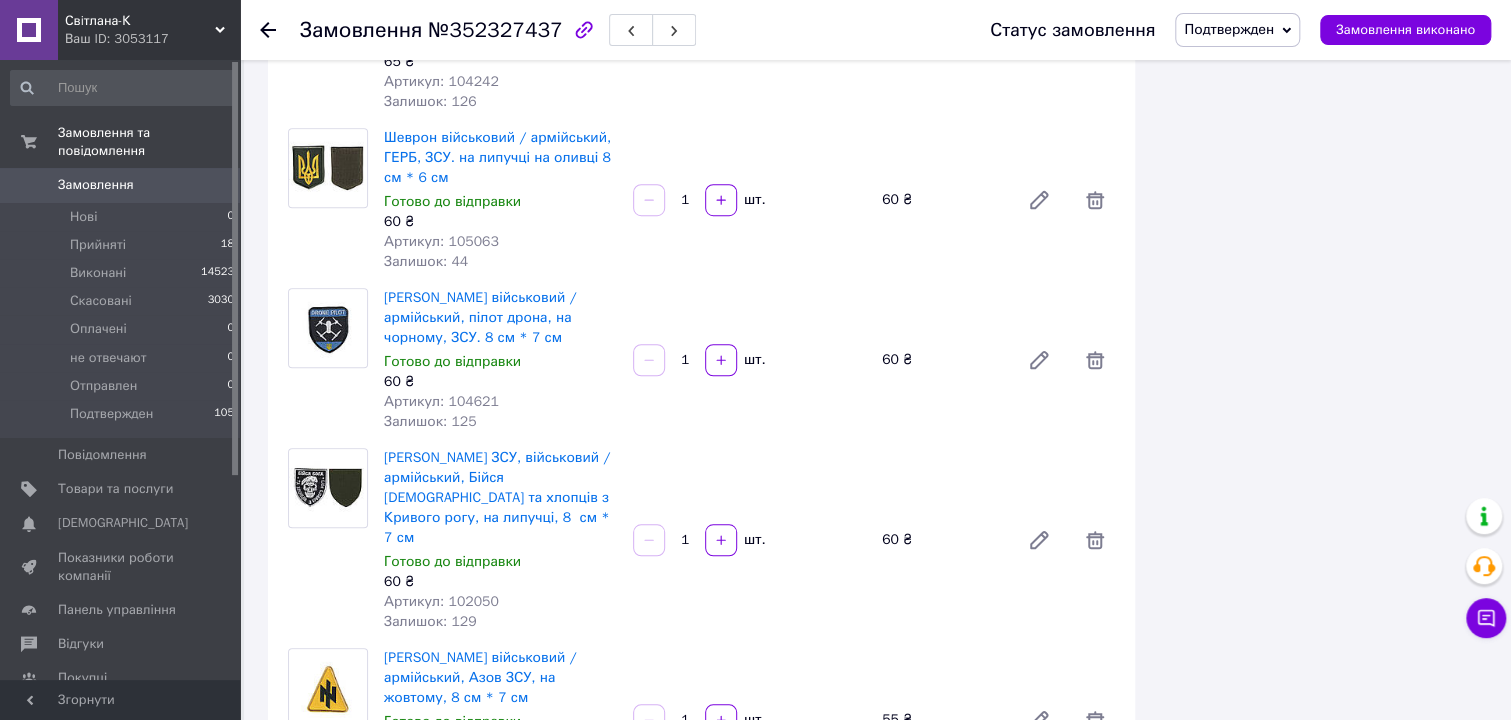 click on "Шеврон військовий / армійський, тризуб Теріторіальна оборона, на синьому, ЗСУ. 8 см * 7 см" at bounding box center (498, 847) 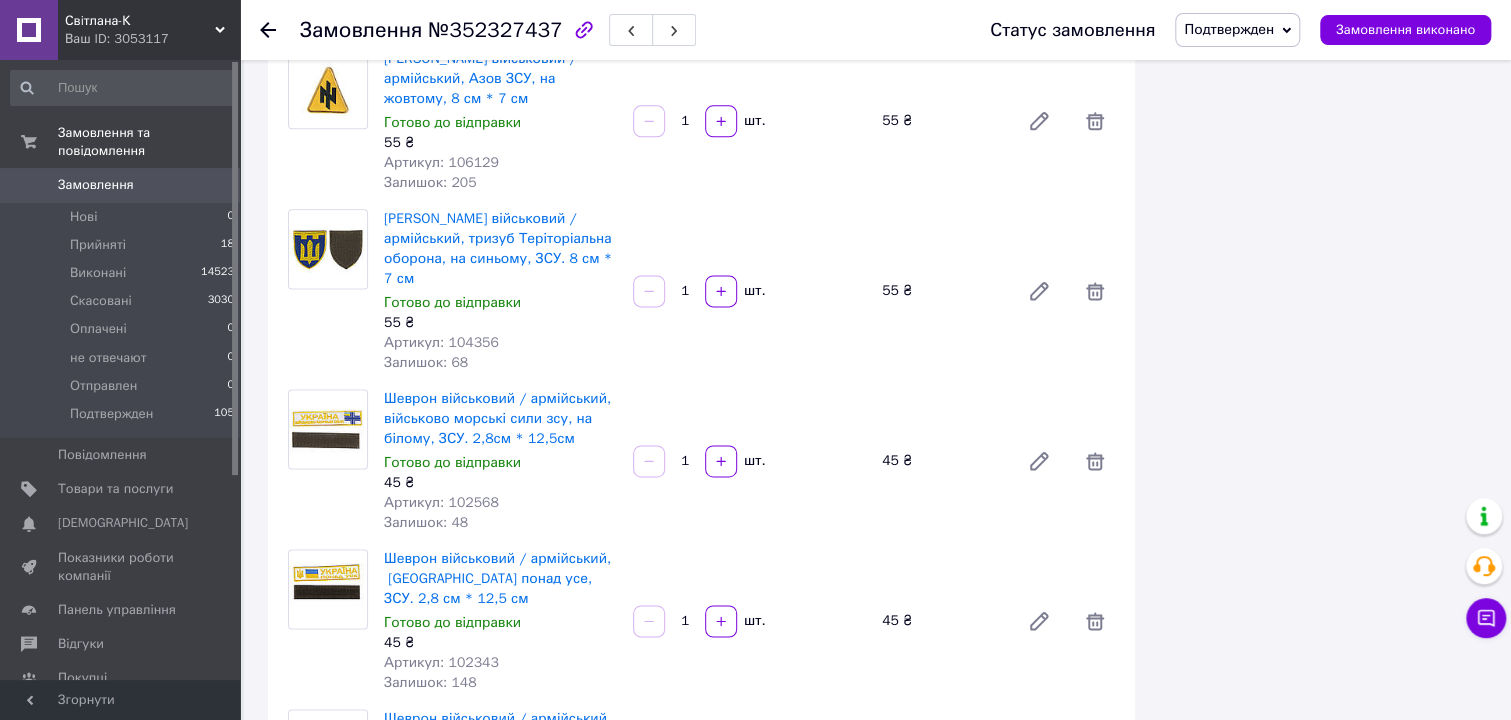 scroll, scrollTop: 9000, scrollLeft: 0, axis: vertical 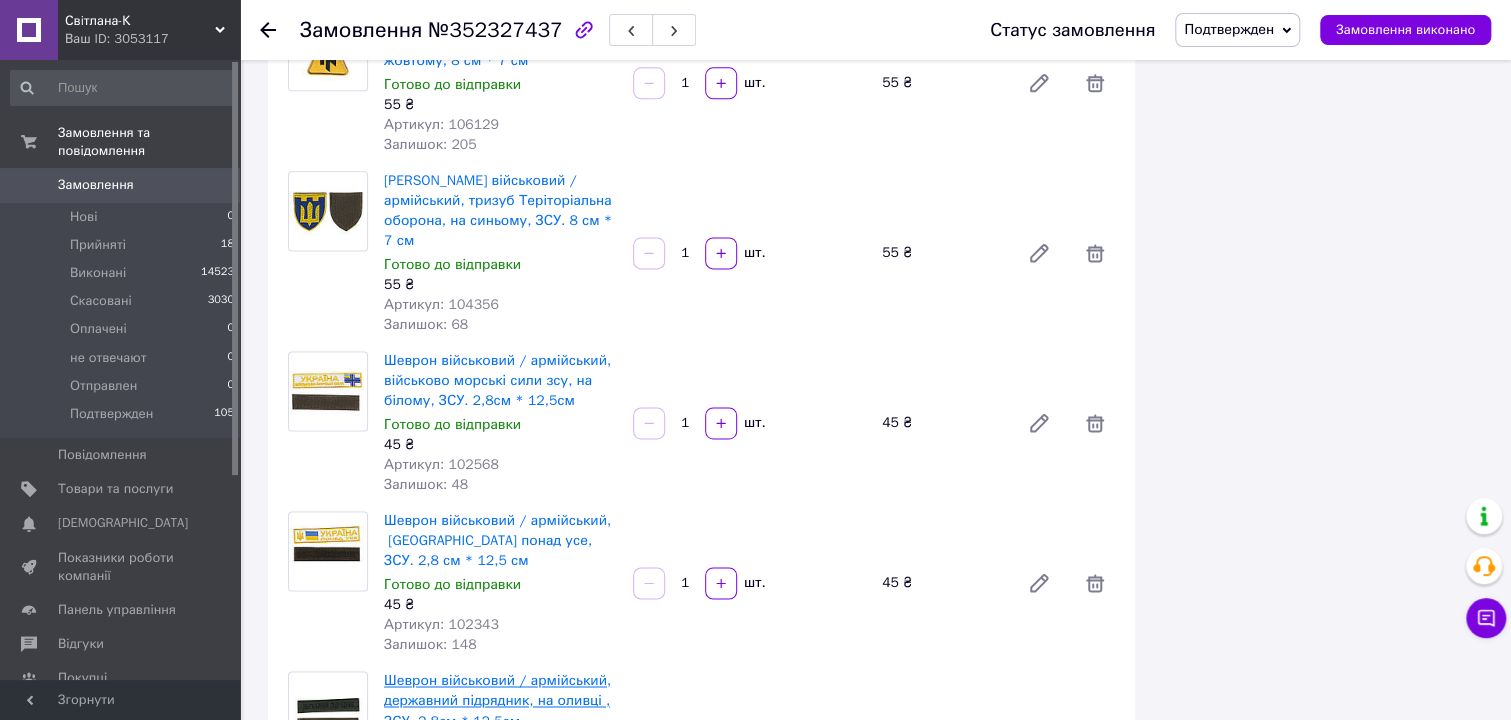 click on "Шеврон військовий / армійський,  державний підрядник, на оливці , ЗСУ. 2,8см * 12,5см" at bounding box center [497, 700] 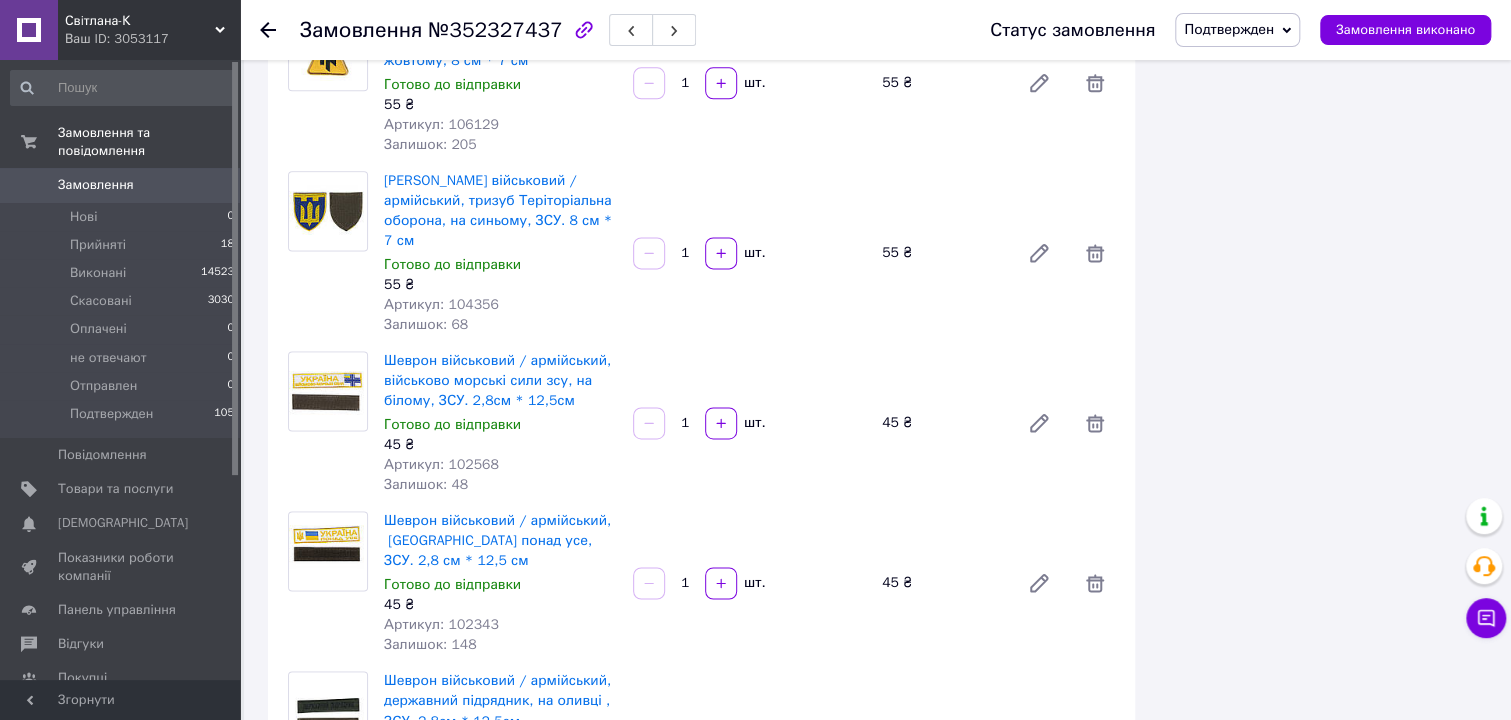 click on "Шеврон військовий / армійський,    Пастор - капелан,  на оливці, ЗСУ. 2,8 см * 12,5 см" at bounding box center (494, 860) 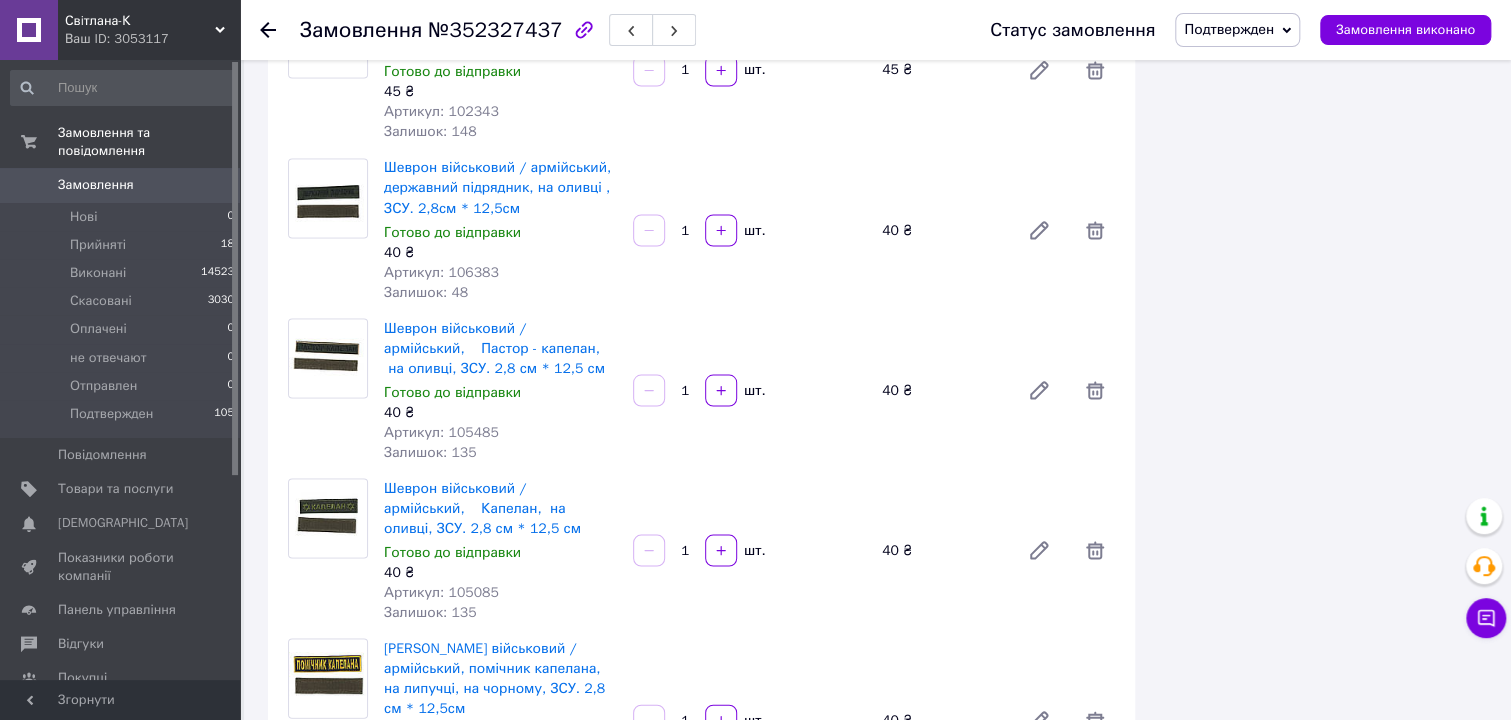 scroll, scrollTop: 9545, scrollLeft: 0, axis: vertical 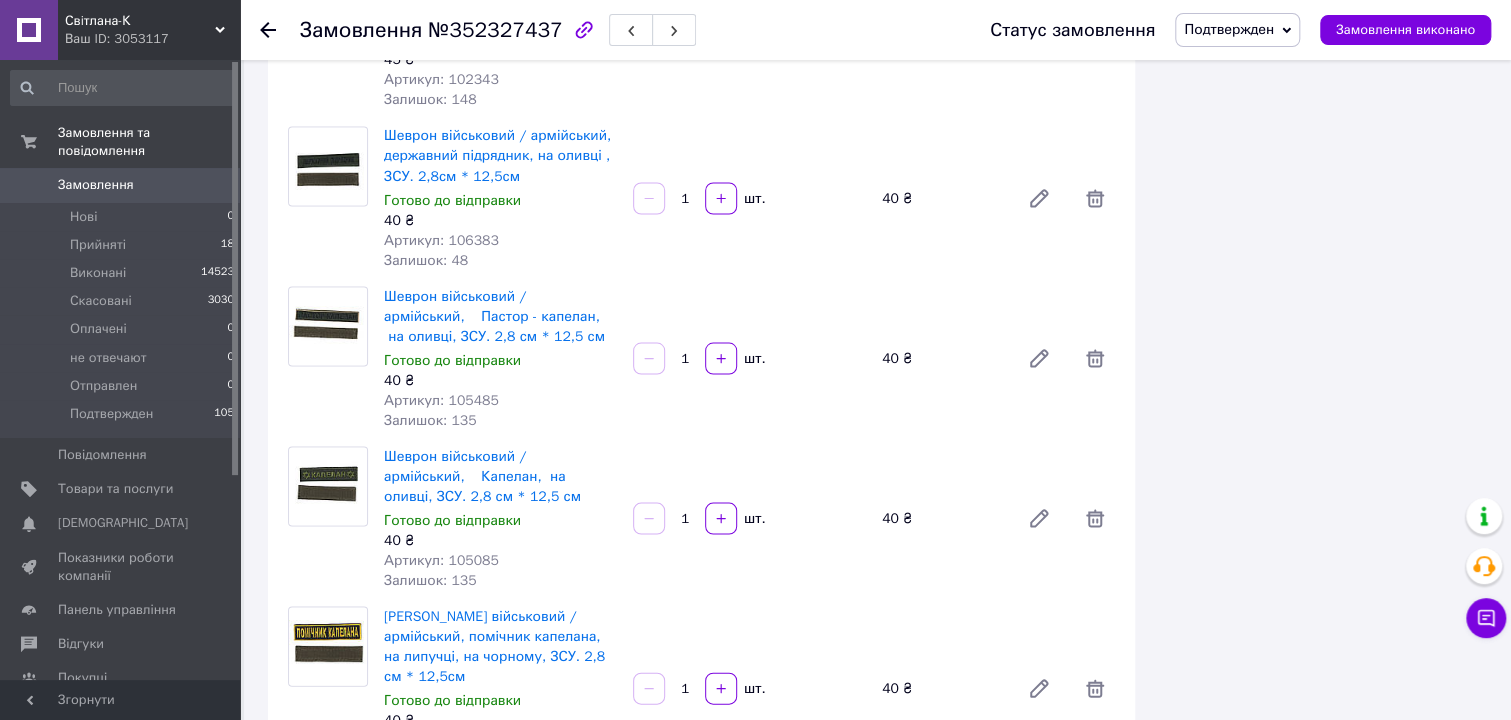 click on "Шеврон військовий / армійський,    Капелан,  на чорному, ЗСУ. 2,8 см * 12,5 см" at bounding box center [490, 815] 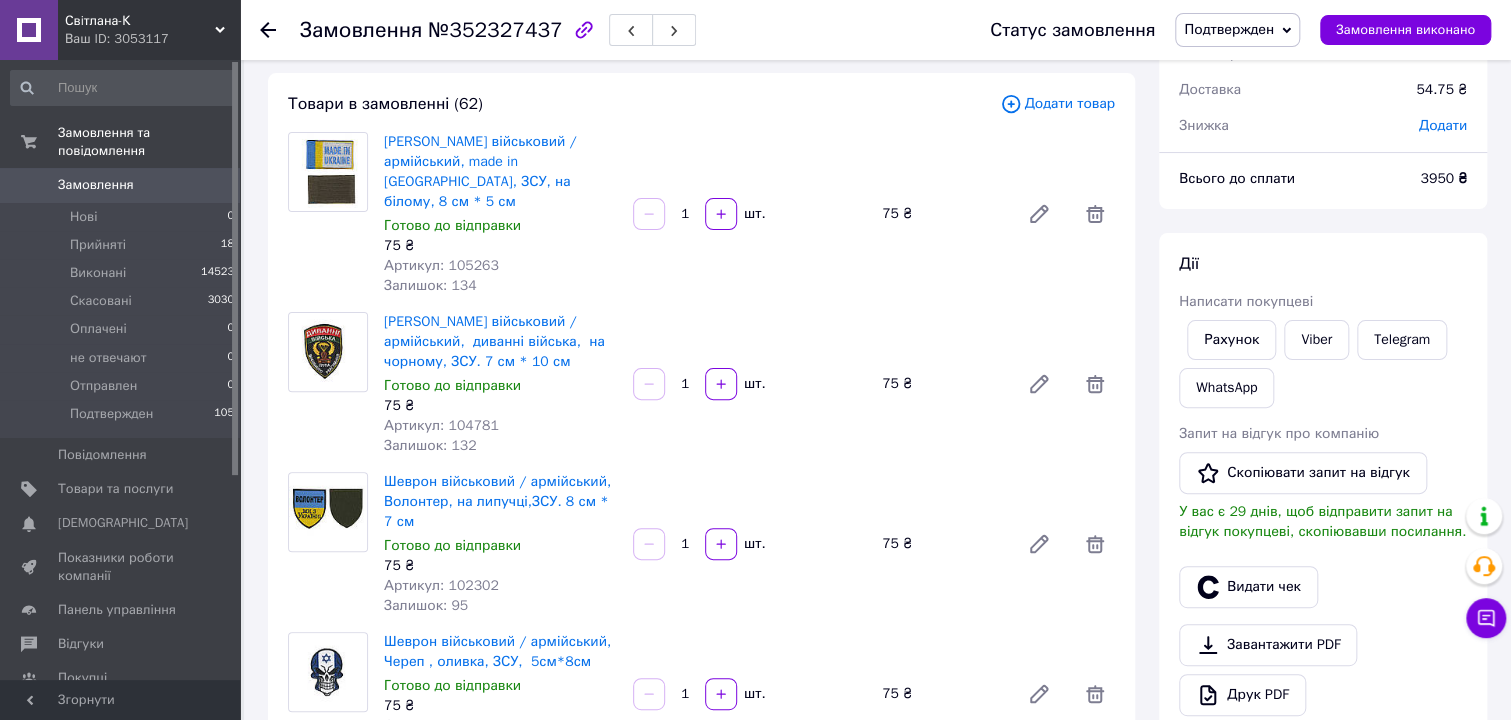 scroll, scrollTop: 0, scrollLeft: 0, axis: both 